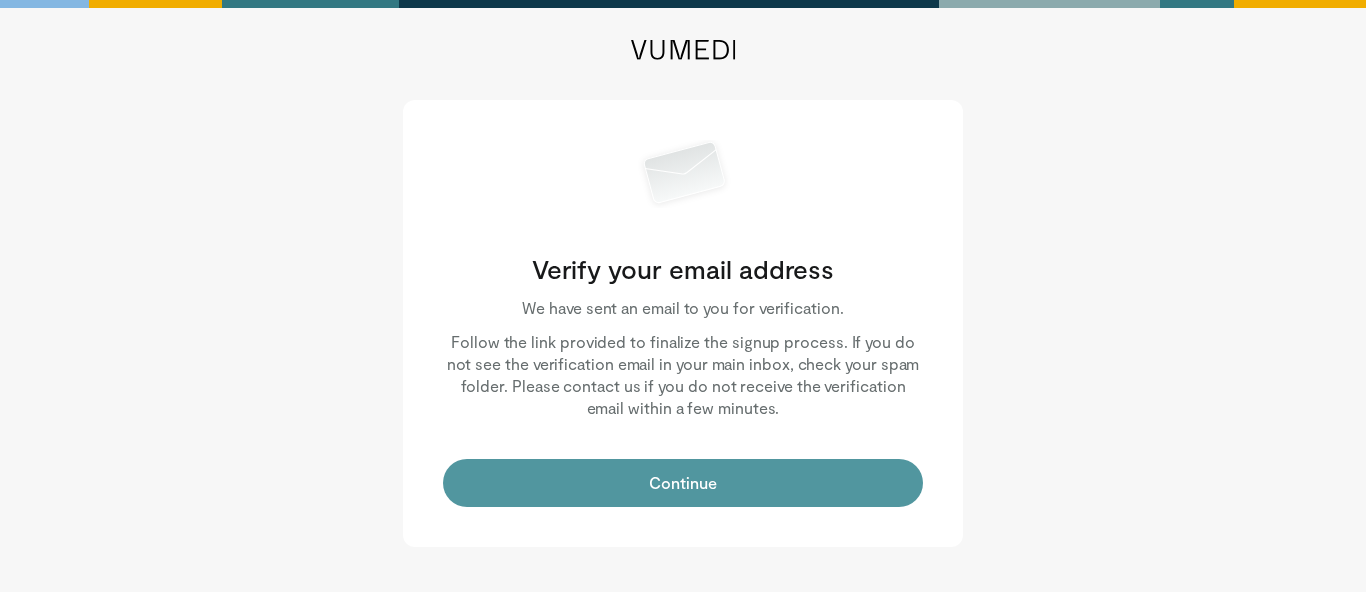 scroll, scrollTop: 42, scrollLeft: 0, axis: vertical 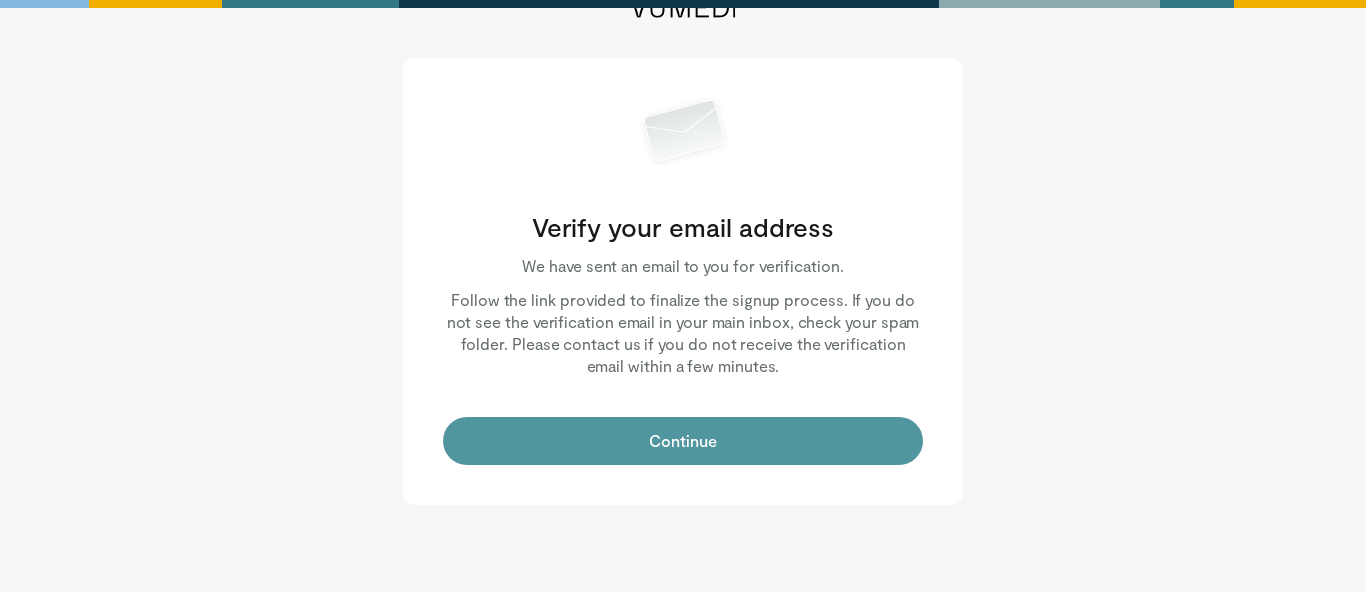 click on "Continue" at bounding box center [683, 441] 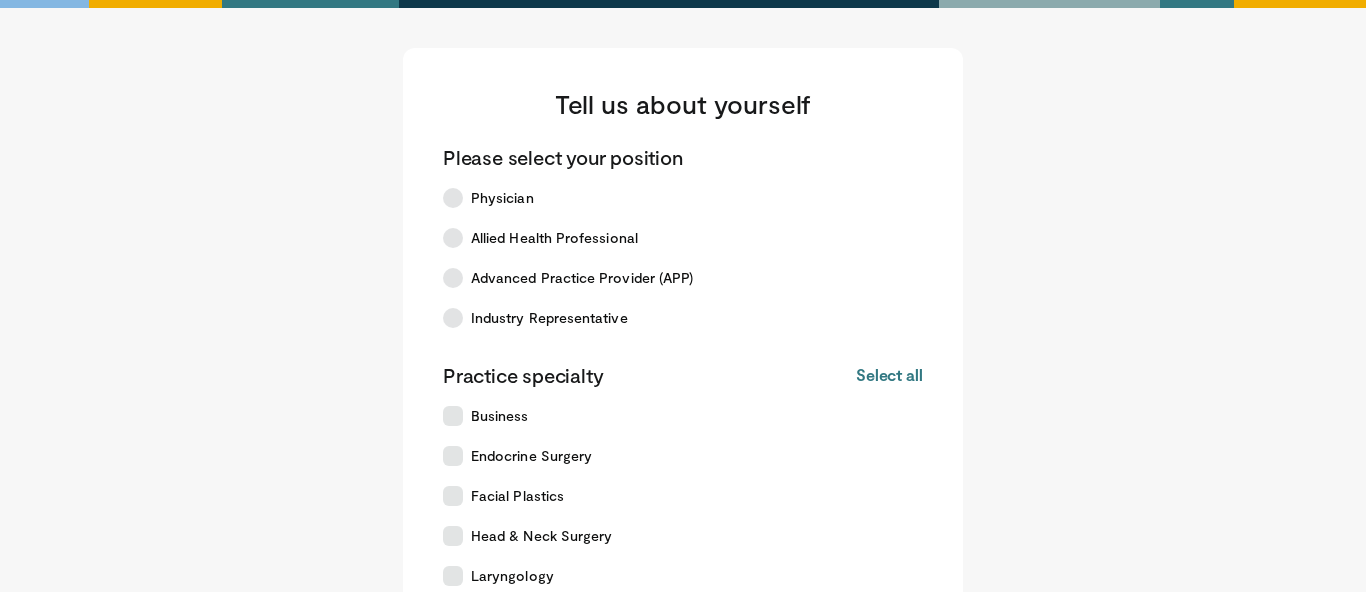 scroll, scrollTop: 0, scrollLeft: 0, axis: both 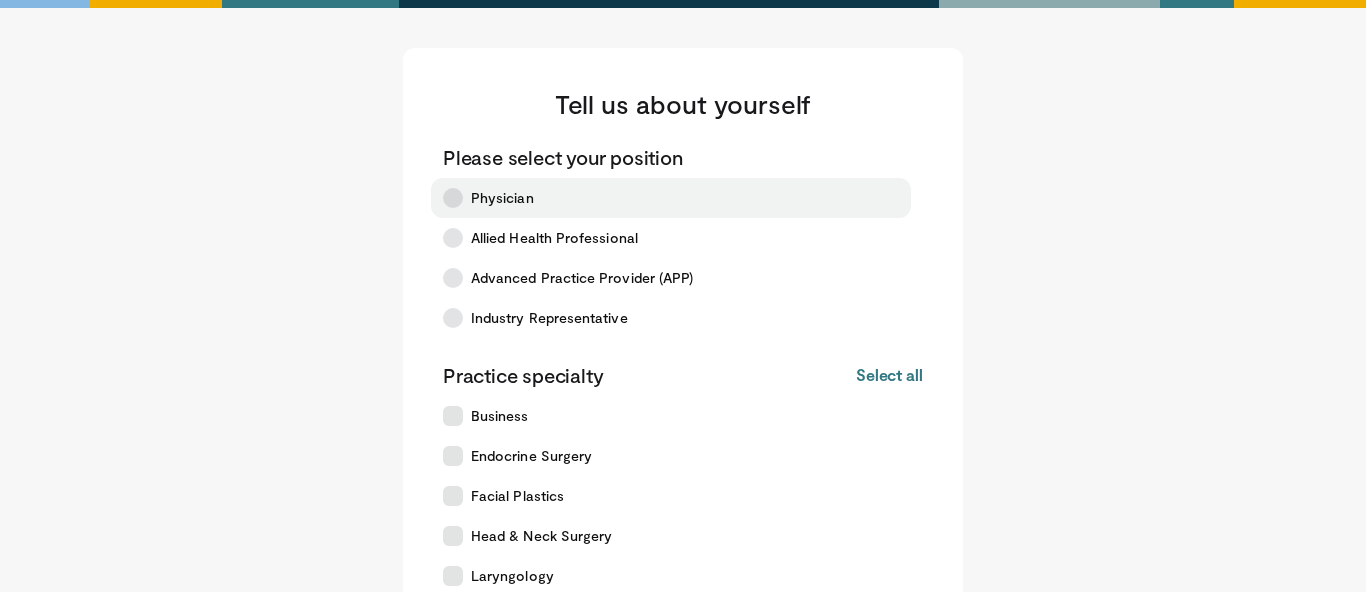 click on "Physician" at bounding box center (502, 198) 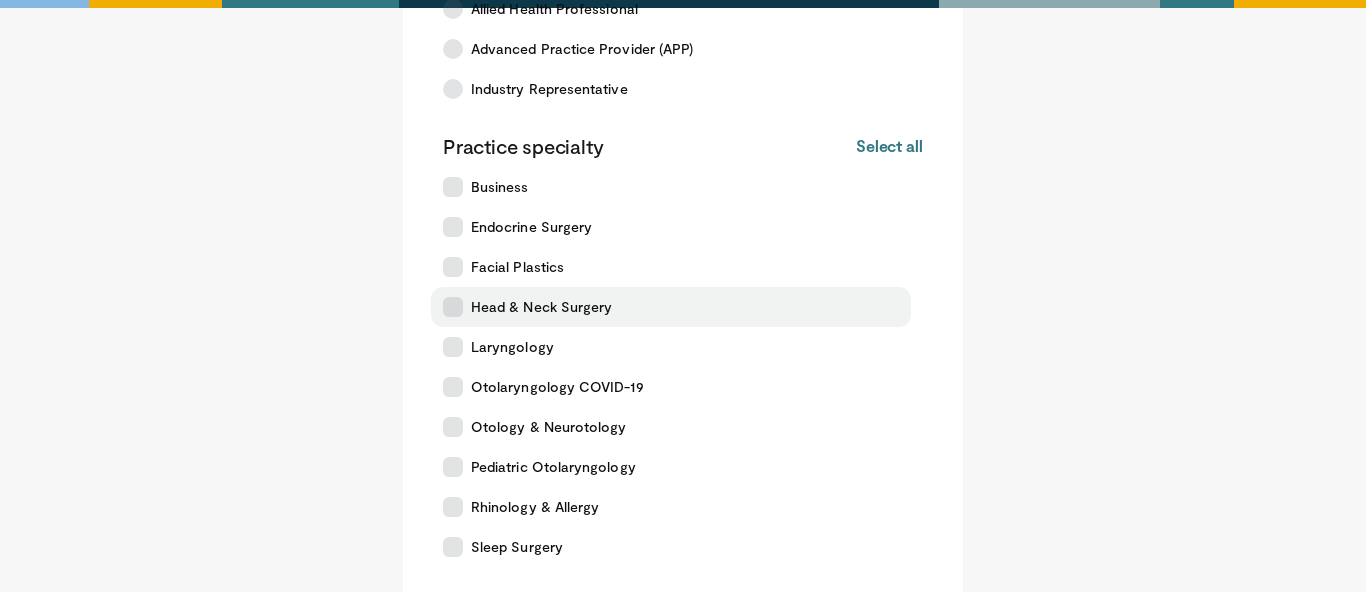 scroll, scrollTop: 230, scrollLeft: 0, axis: vertical 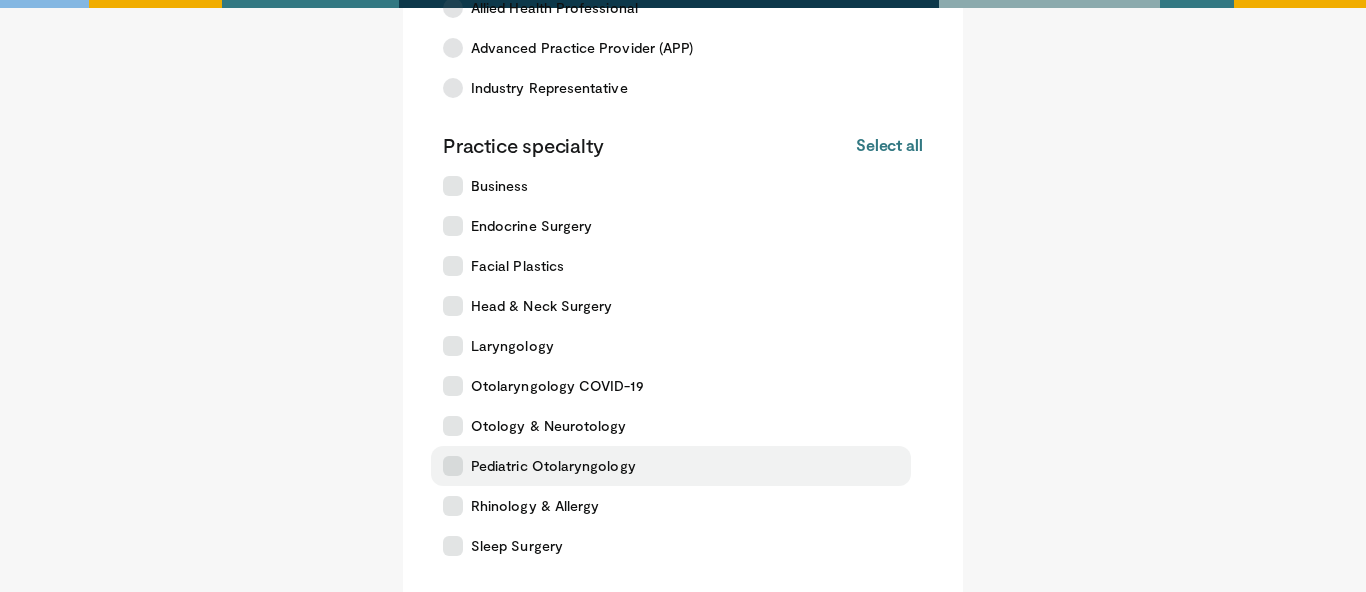 click on "Pediatric Otolaryngology" at bounding box center (671, 466) 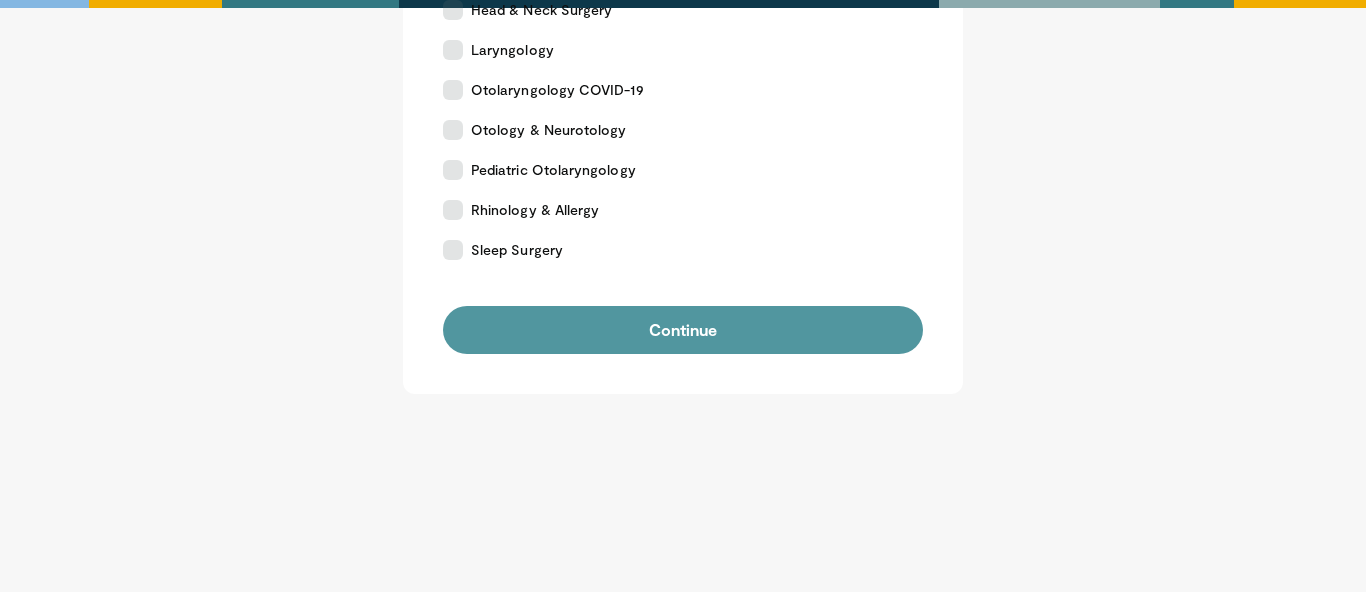 scroll, scrollTop: 526, scrollLeft: 0, axis: vertical 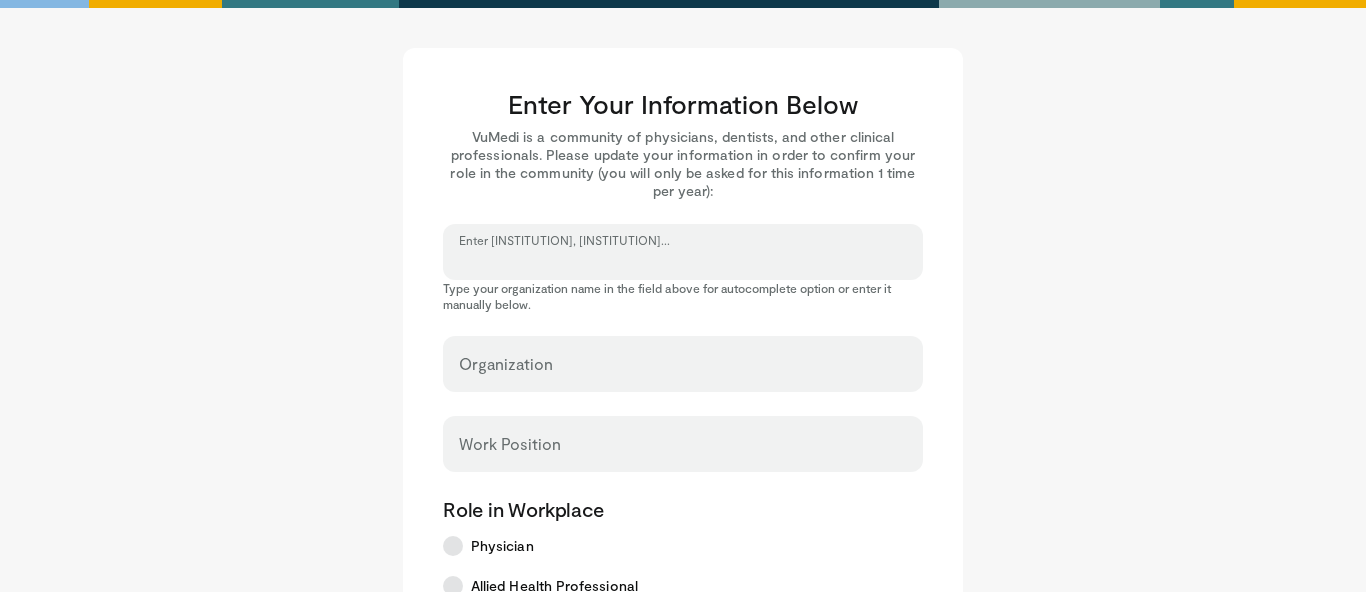 click on "Enter [INSTITUTION], [INSTITUTION]..." at bounding box center (683, 261) 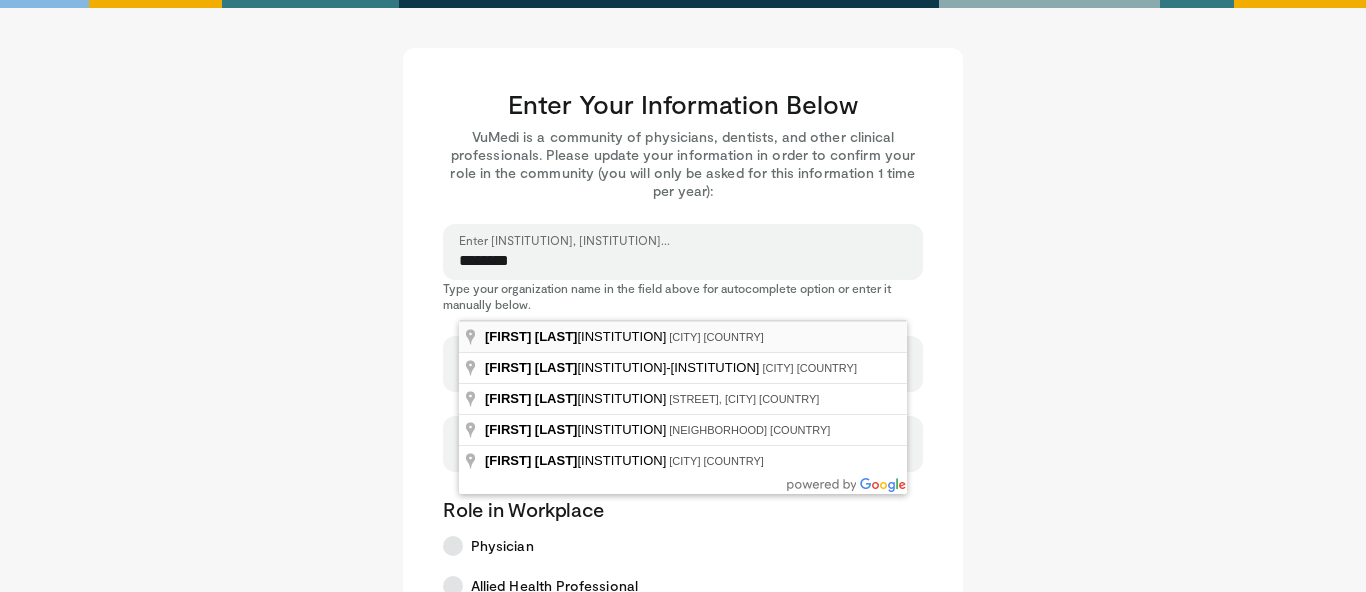 type on "********" 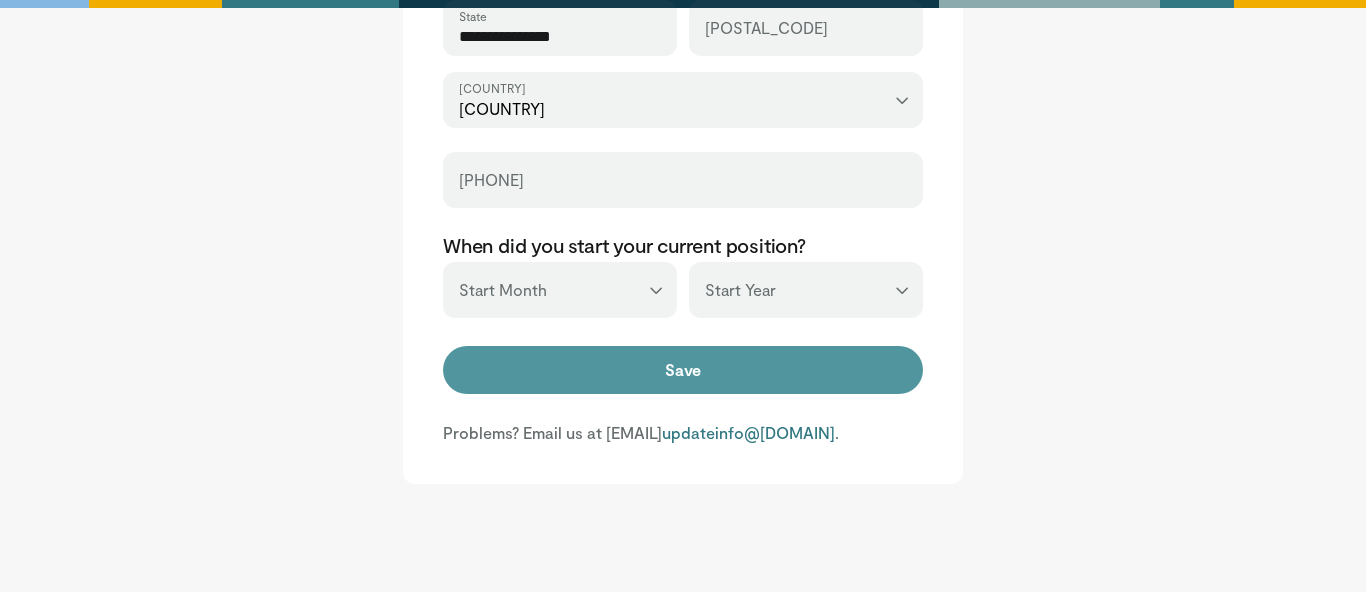 click on "Save" at bounding box center [683, 370] 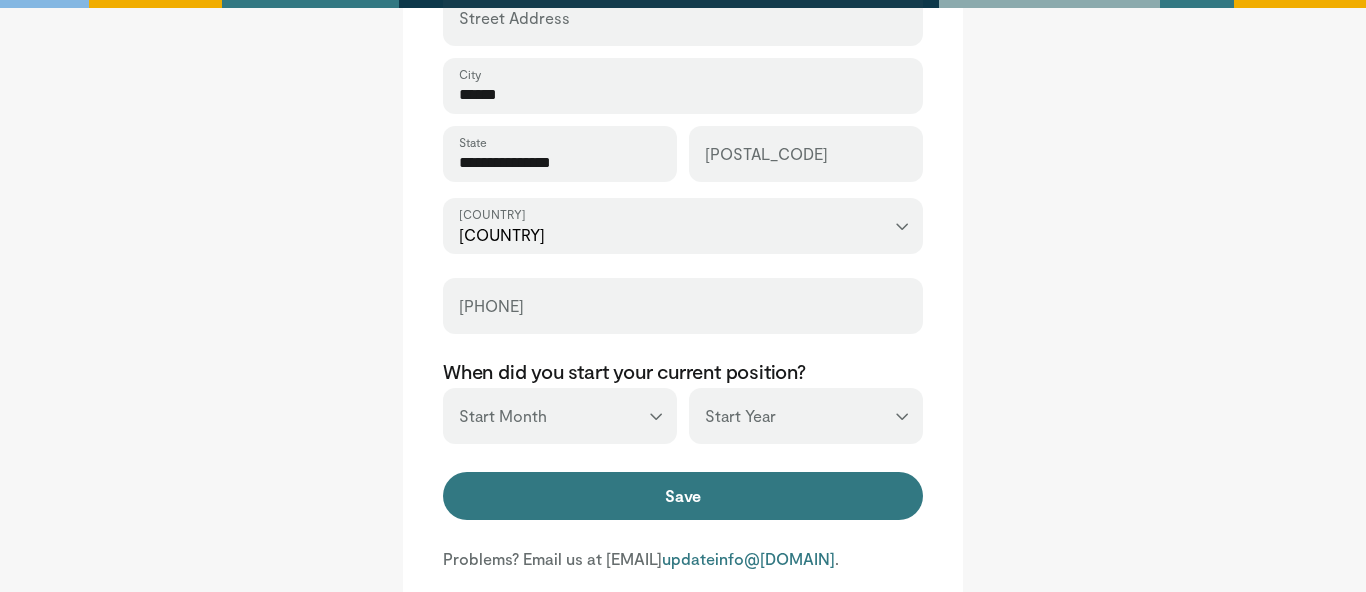 scroll, scrollTop: 777, scrollLeft: 0, axis: vertical 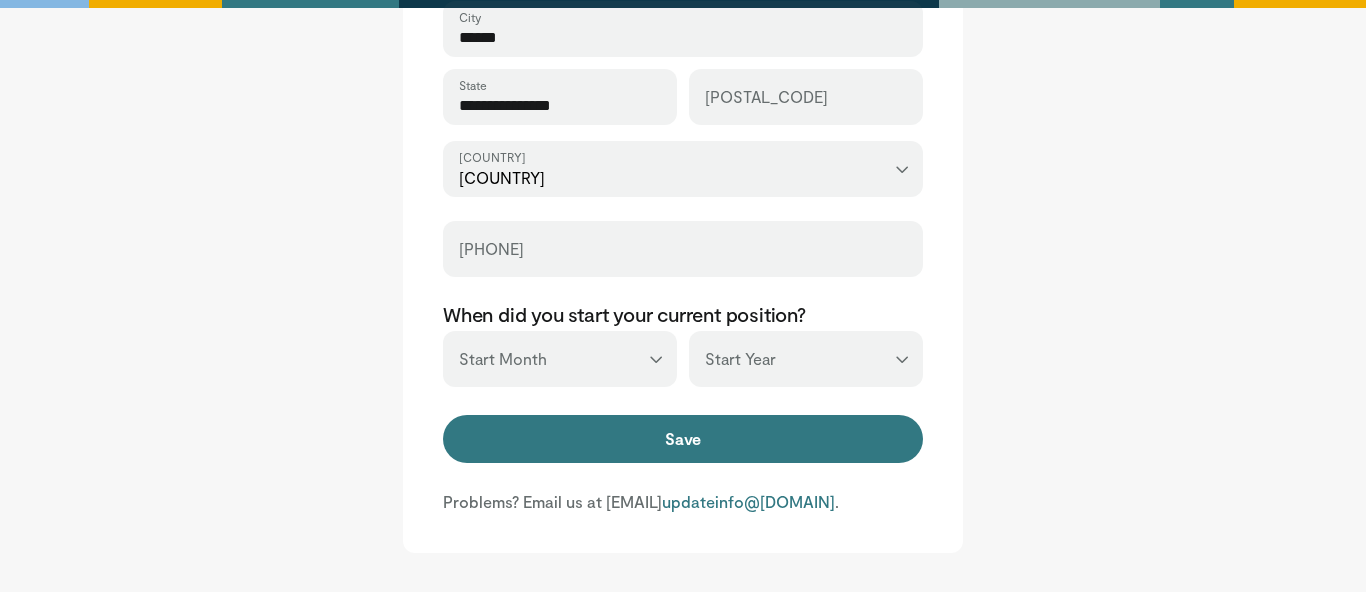 type on "******" 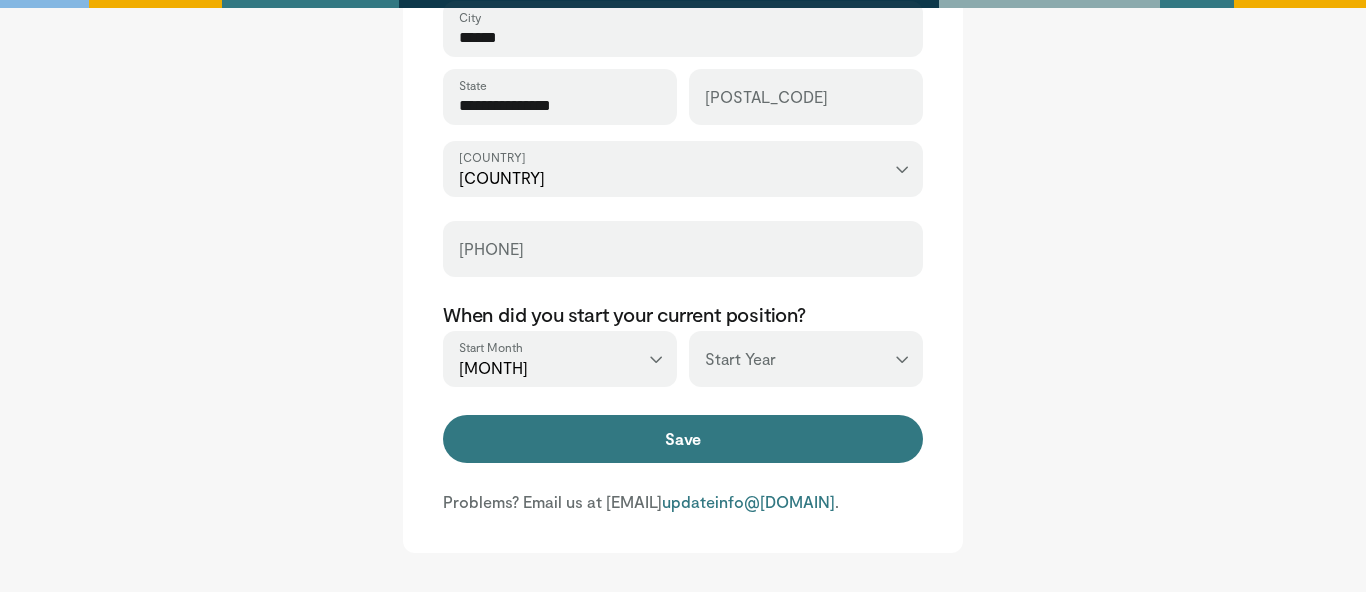 select on "****" 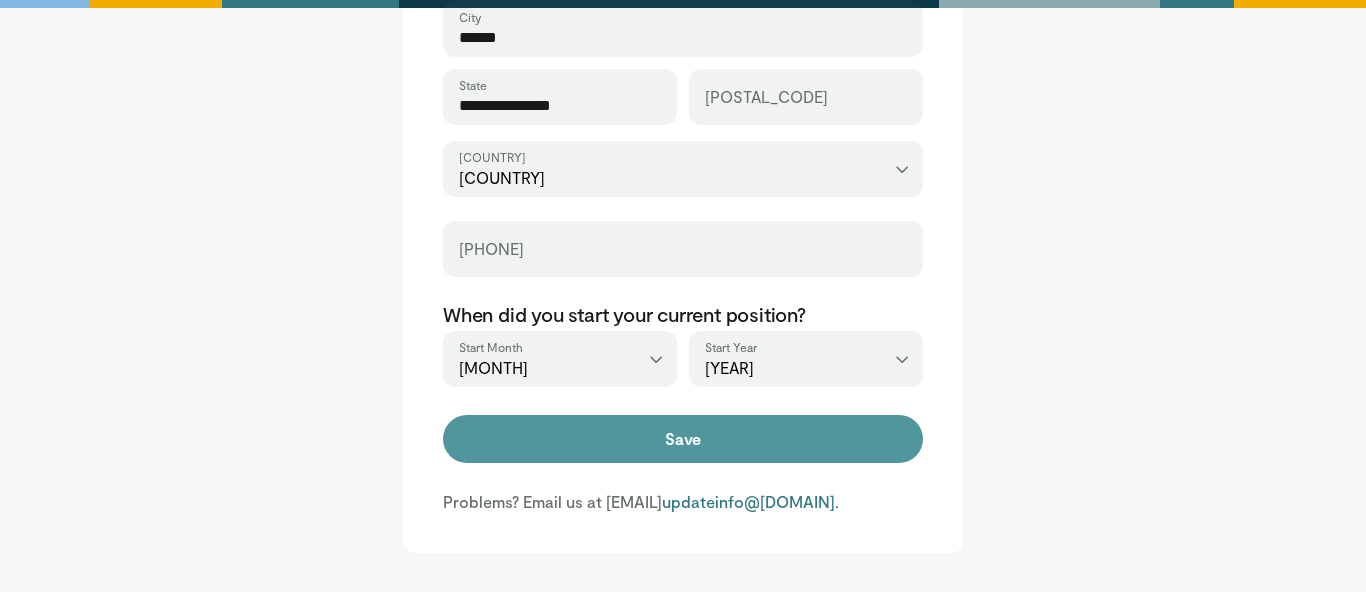 click on "Save" at bounding box center (683, 439) 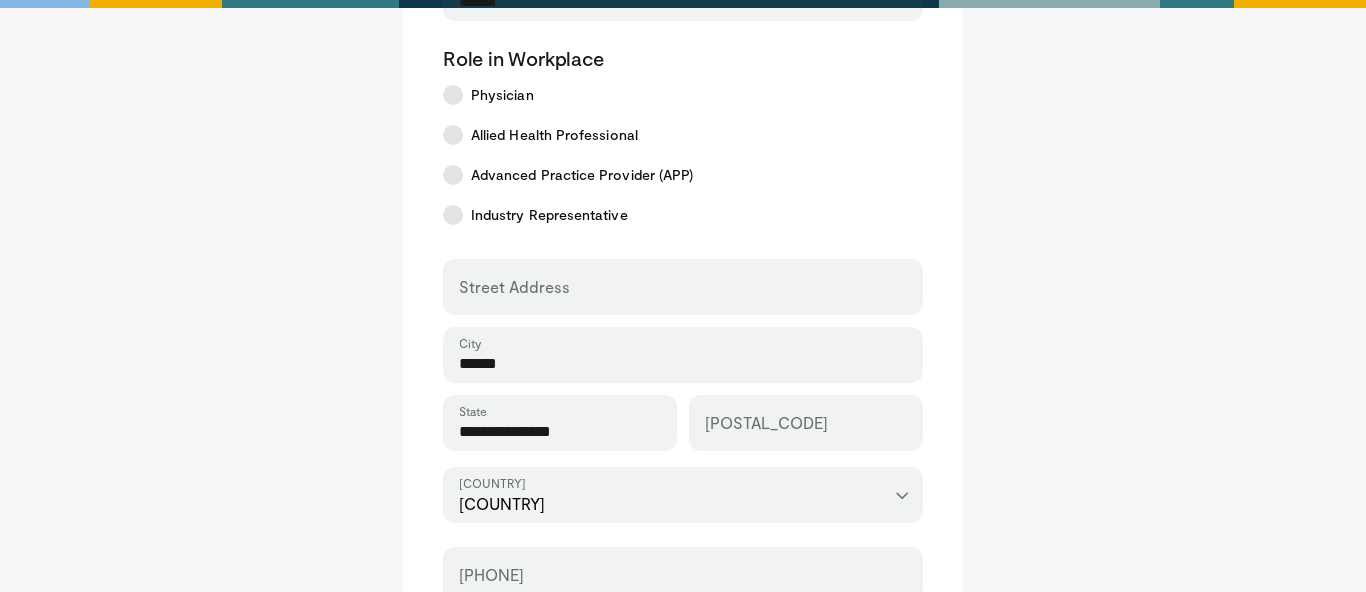 click on "Street Address
[STREET]
[CITY]
[POSTAL_CODE]
[STATE]
[POSTAL_CODE]
[POSTAL_CODE]
[POSTAL_CODE]
[POSTAL_CODE]
[STREET]
[STREET]
[POSTAL_CODE]
[STREET]
[STREET]
[STREET]
[POSTAL_CODE]
[POSTAL_CODE]
[STREET]
[STREET]
[STREET]
[POSTAL_CODE]
[STREET]
[POSTAL_CODE]
[STREET]
[STREET]
[POSTAL_CODE]
[STREET]
[STREET]
[STREET]
[STREET]
[STREET]
[STREET]
[STREET]
[POSTAL_CODE]
[POSTAL_CODE]
[STREET]
[POSTAL_CODE]
[STREET]
[POSTAL_CODE]
[STREET]
[POSTAL_CODE]
[POSTAL_CODE]" at bounding box center (683, 391) 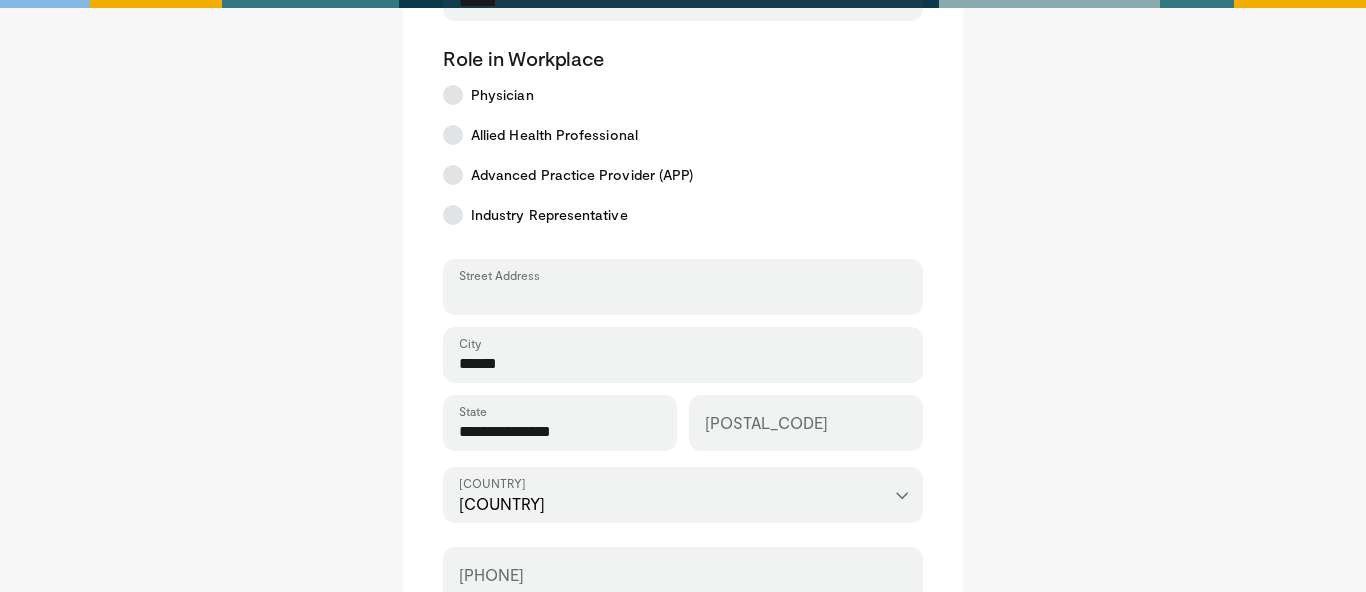 click on "Street Address" at bounding box center (683, 296) 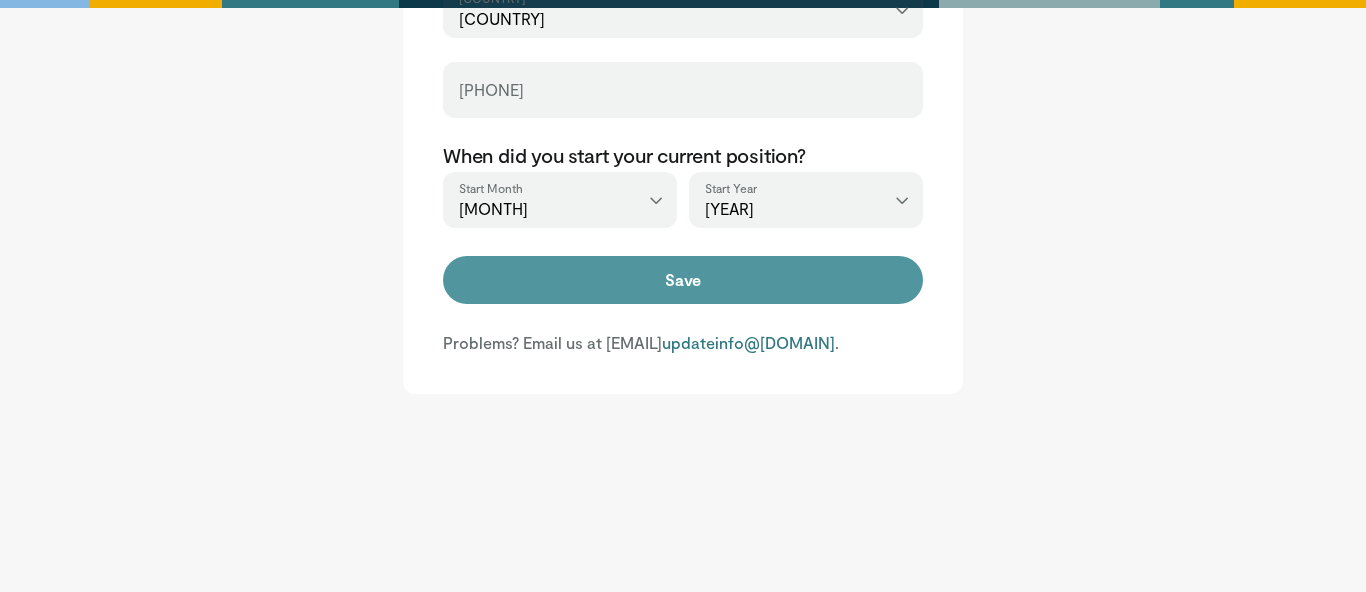 type on "**********" 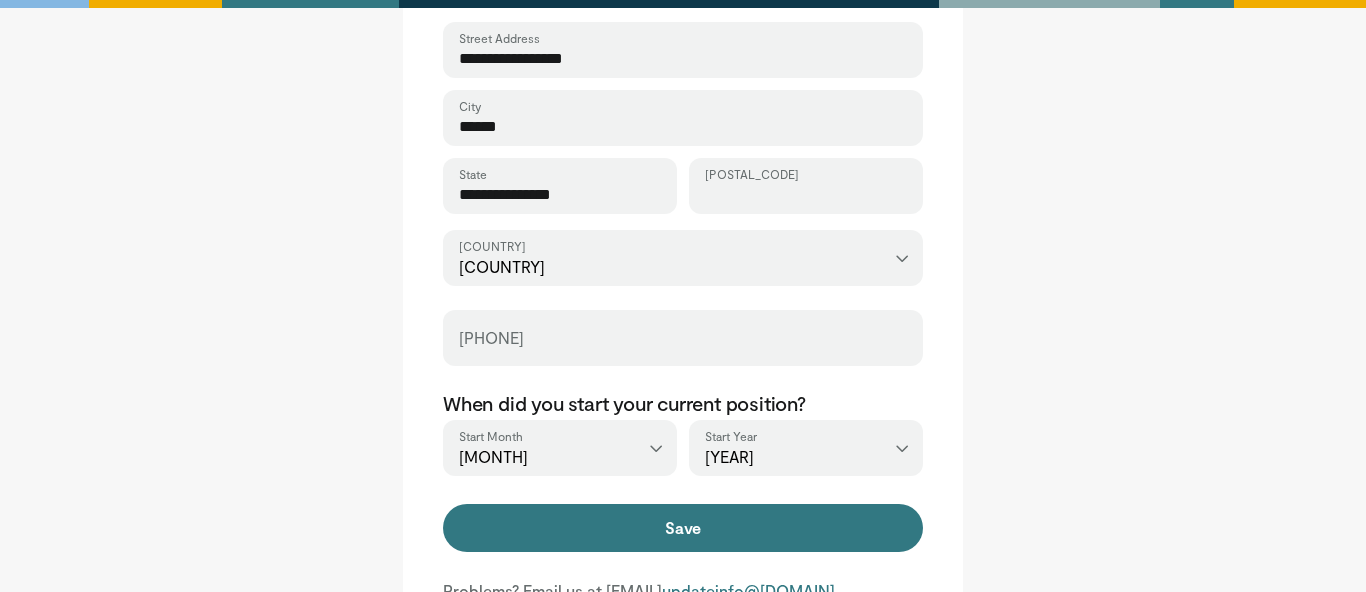scroll, scrollTop: 684, scrollLeft: 0, axis: vertical 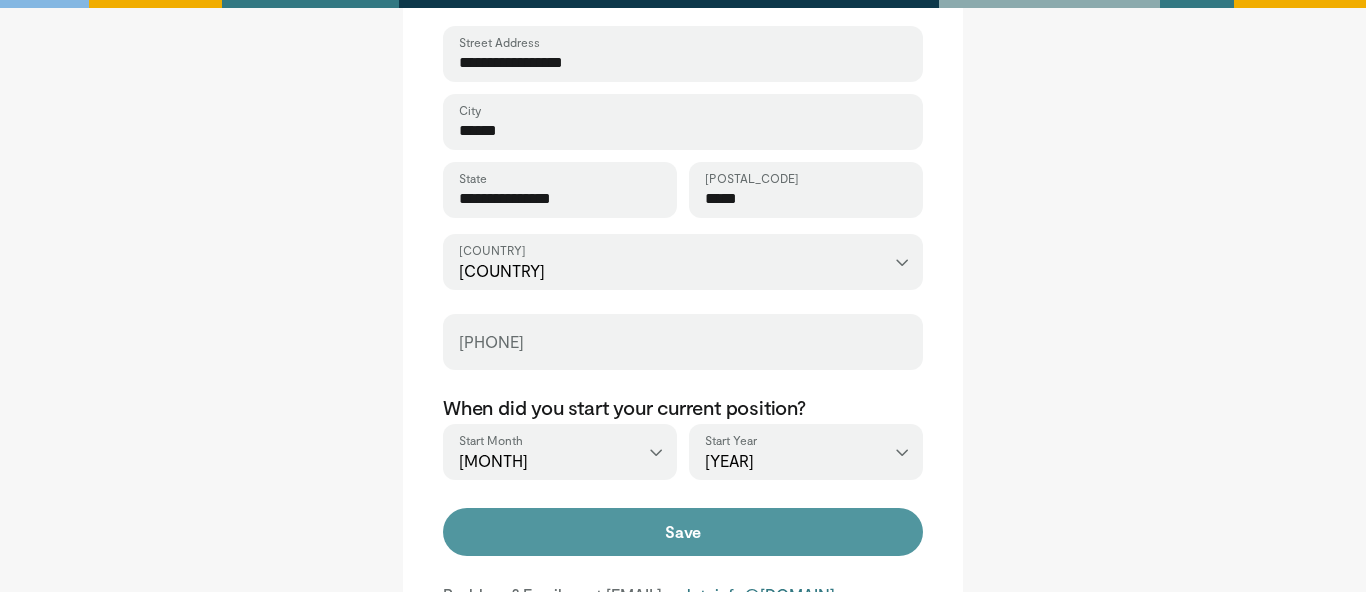 type on "*****" 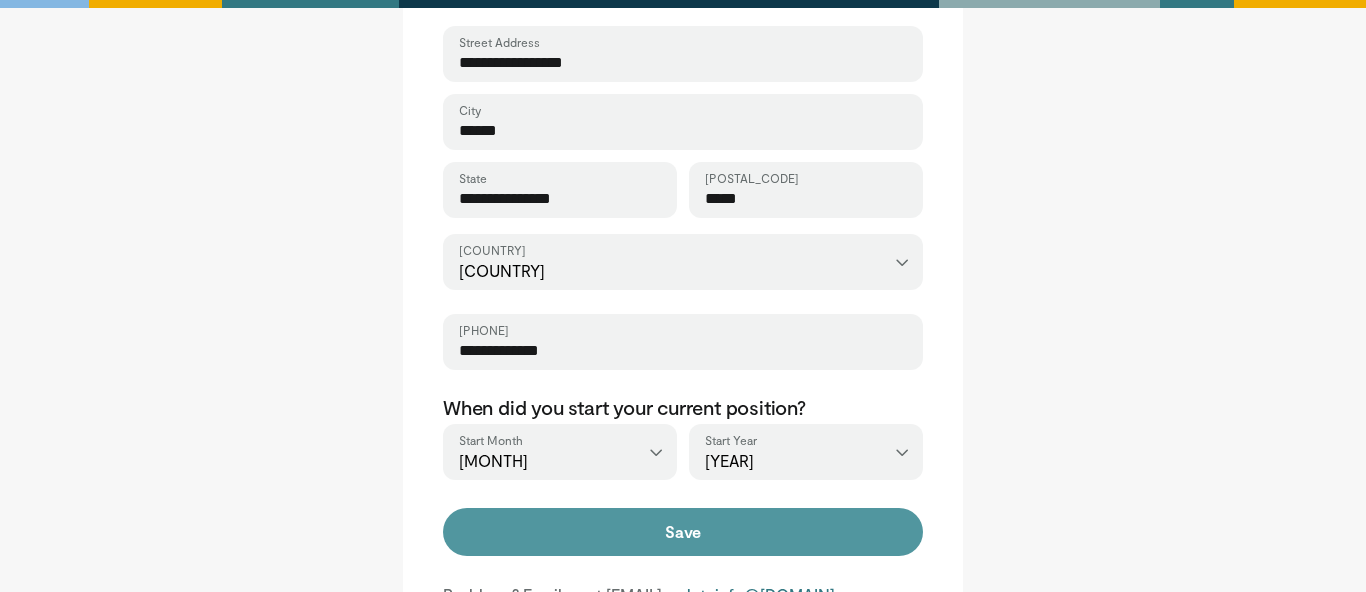 type on "**********" 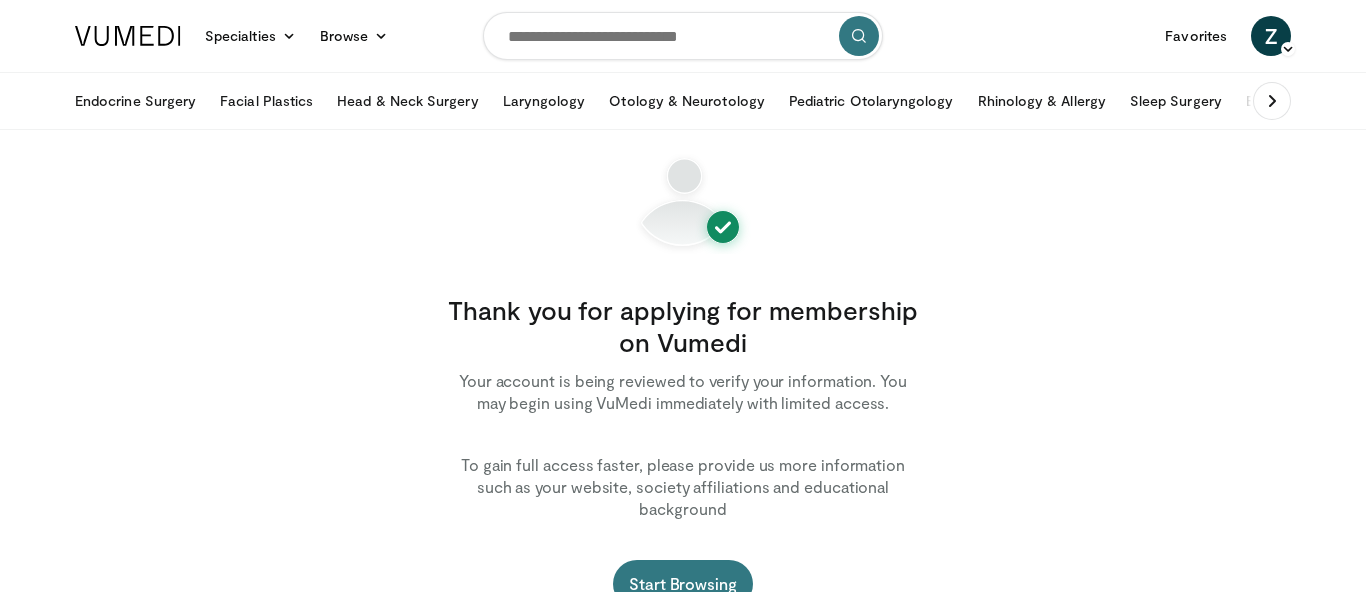 scroll, scrollTop: 0, scrollLeft: 0, axis: both 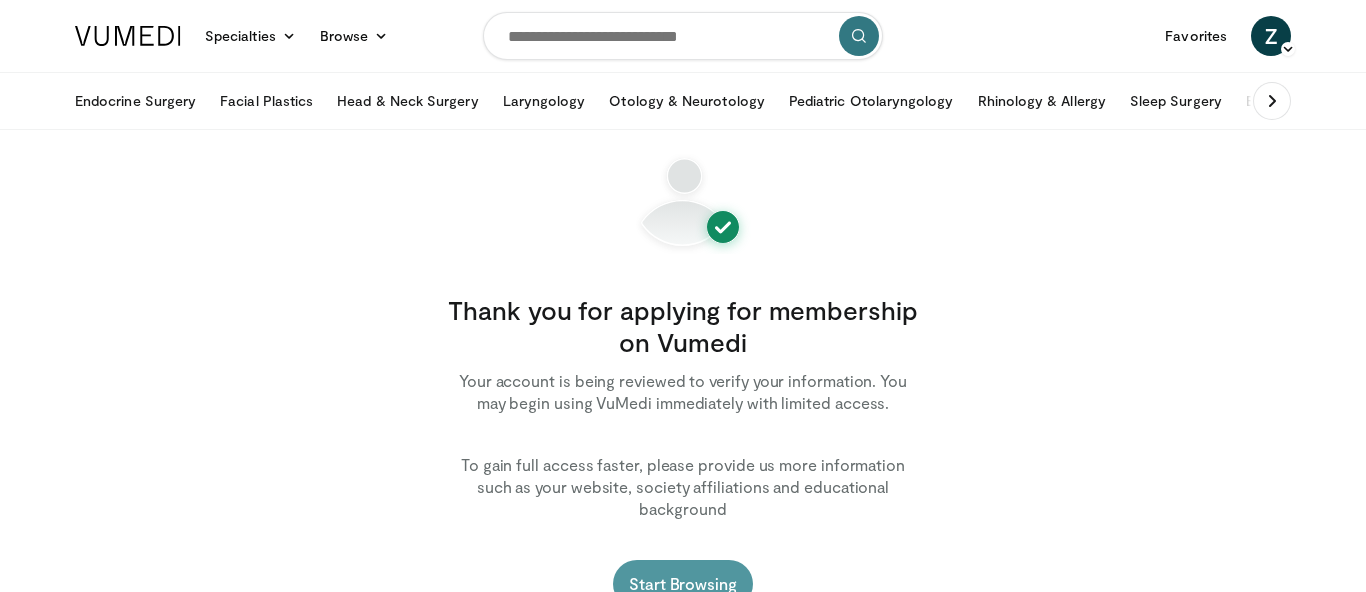 click on "Start Browsing" at bounding box center (683, 584) 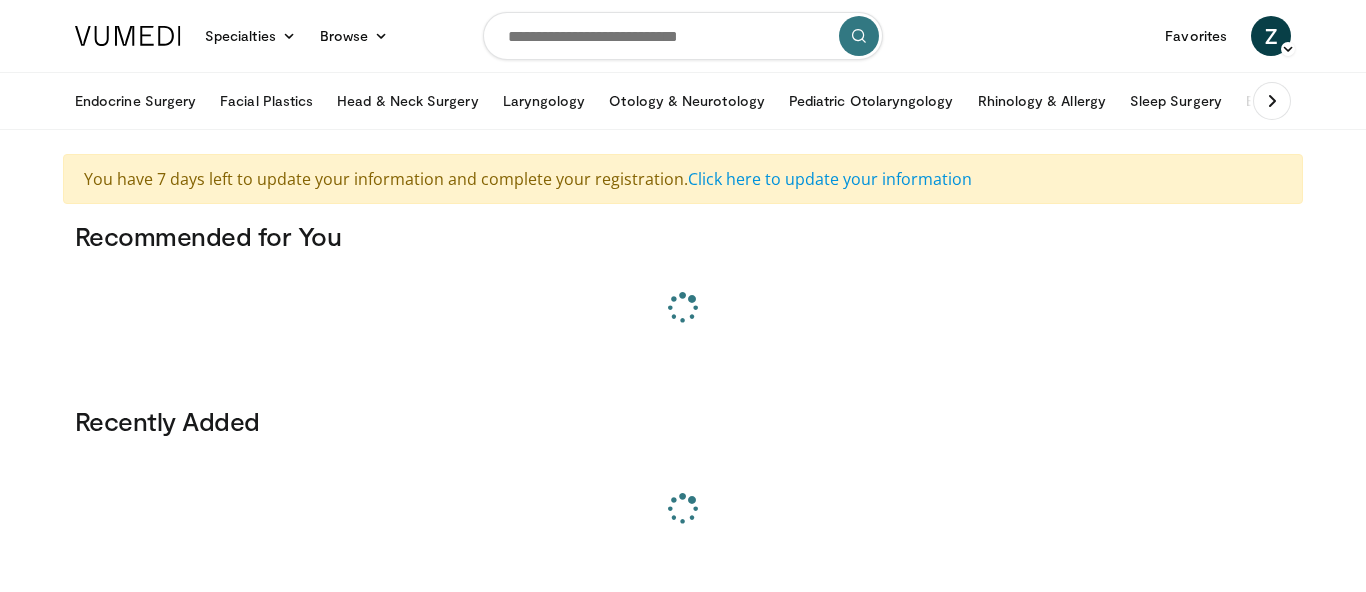 scroll, scrollTop: 0, scrollLeft: 0, axis: both 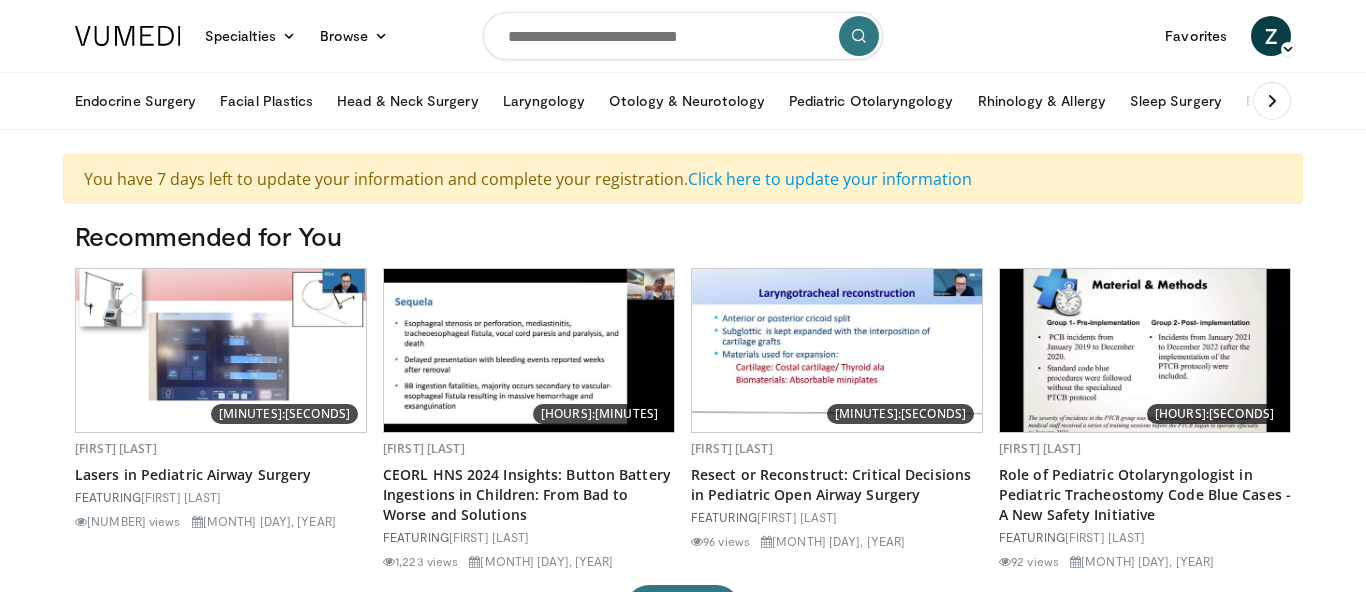 click at bounding box center (837, 350) 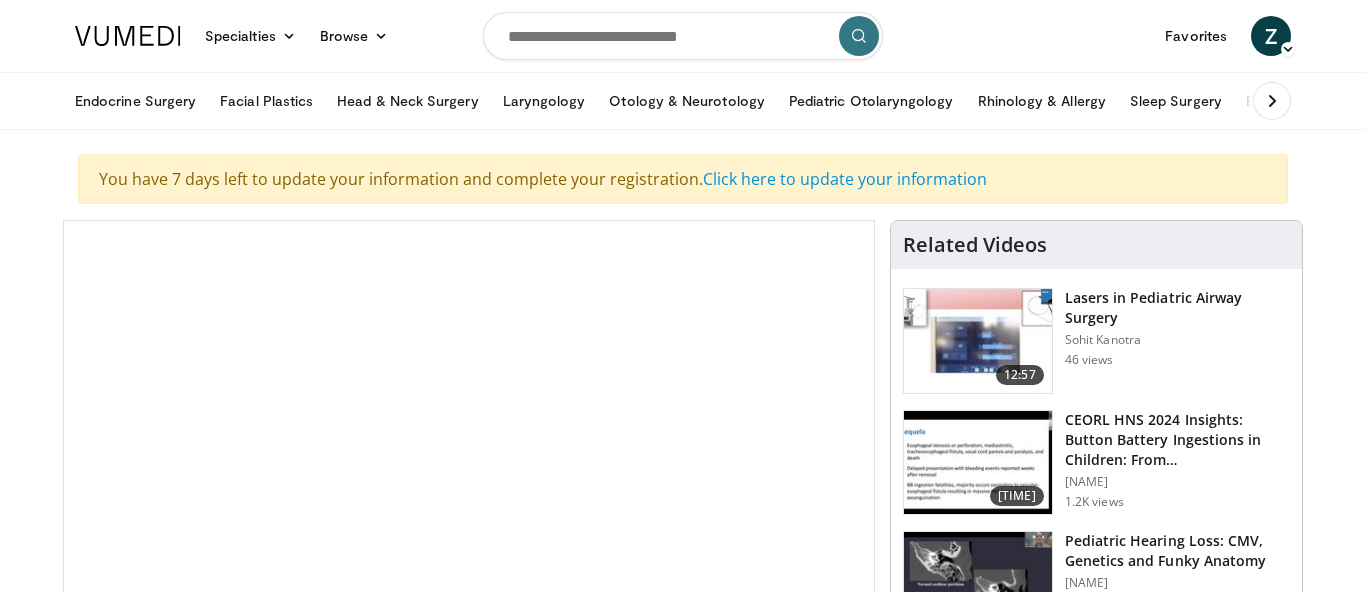 scroll, scrollTop: 0, scrollLeft: 0, axis: both 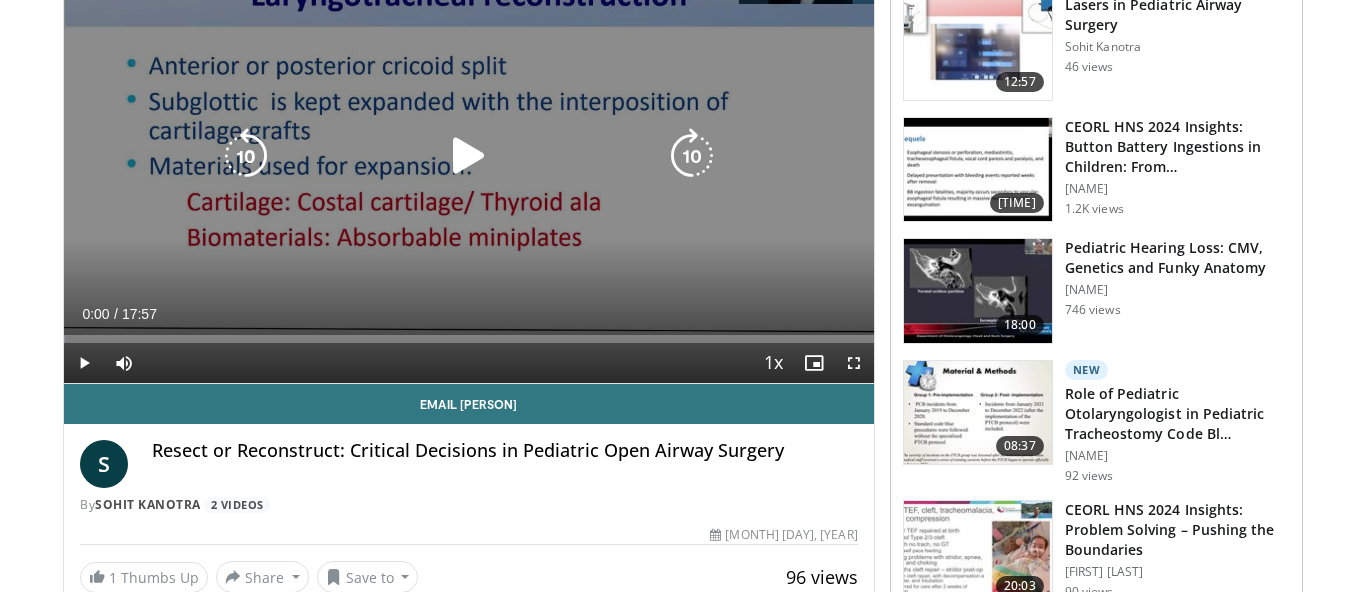 click at bounding box center [469, 156] 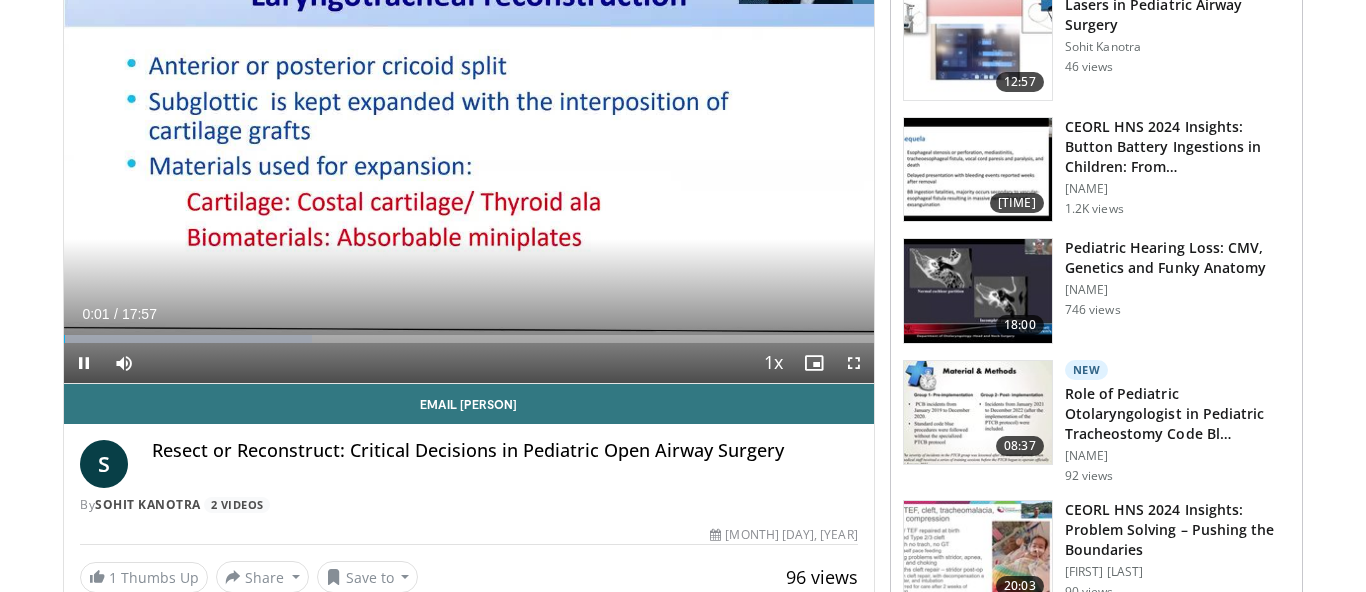 click at bounding box center [854, 363] 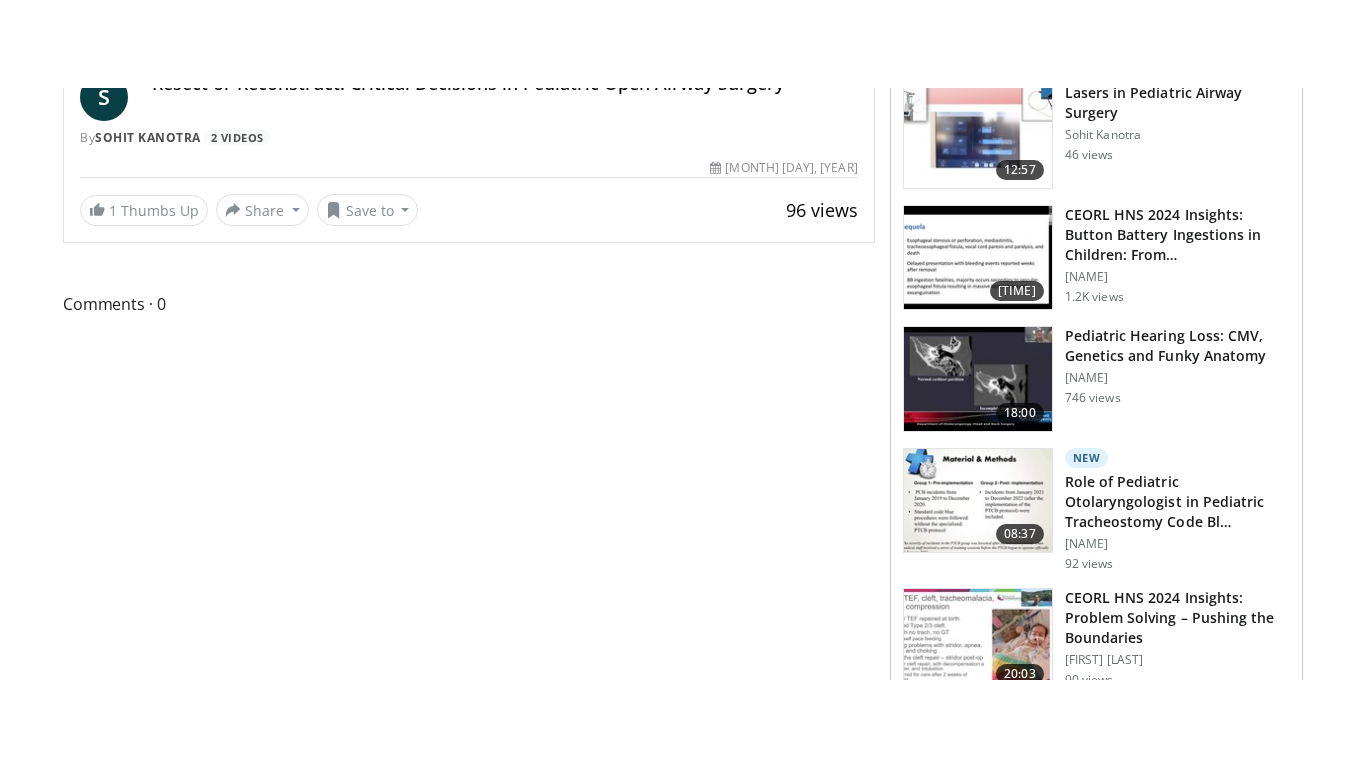 scroll, scrollTop: 0, scrollLeft: 0, axis: both 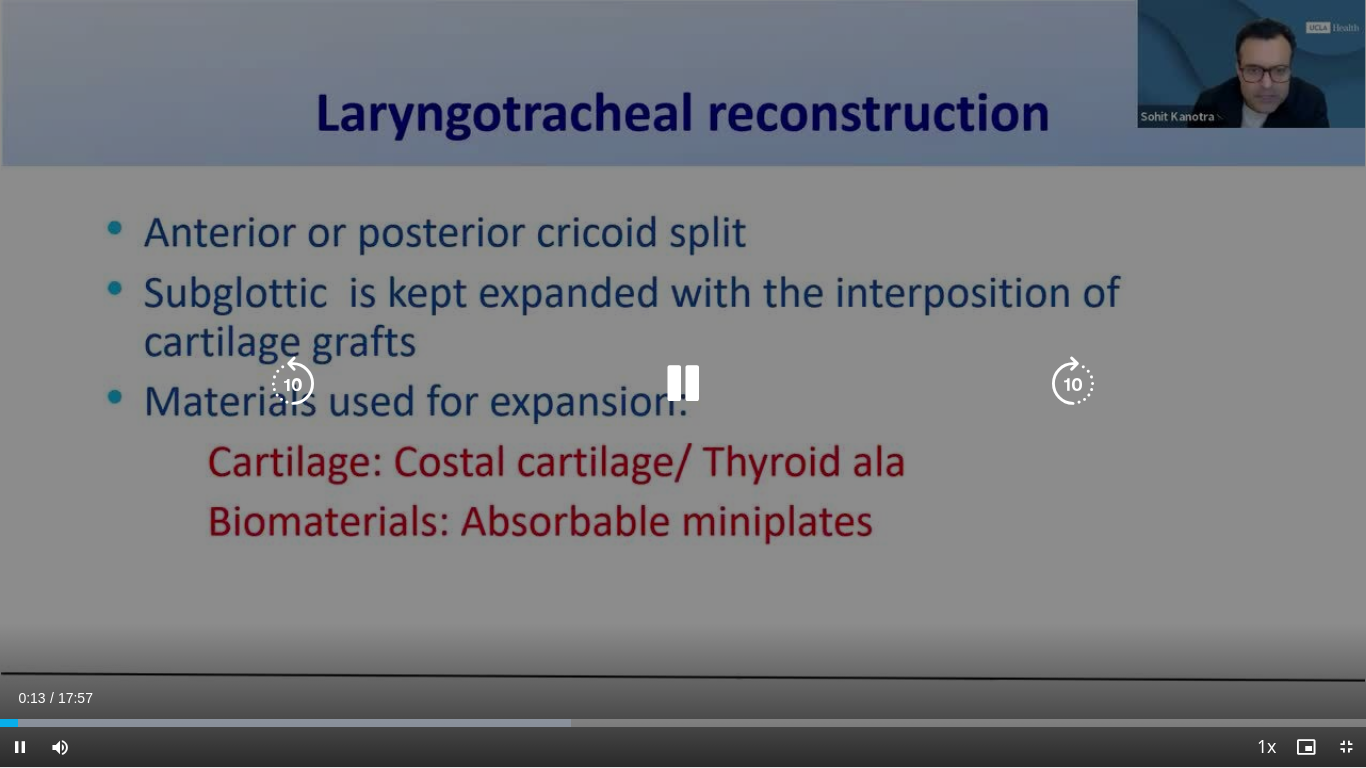 click at bounding box center [683, 384] 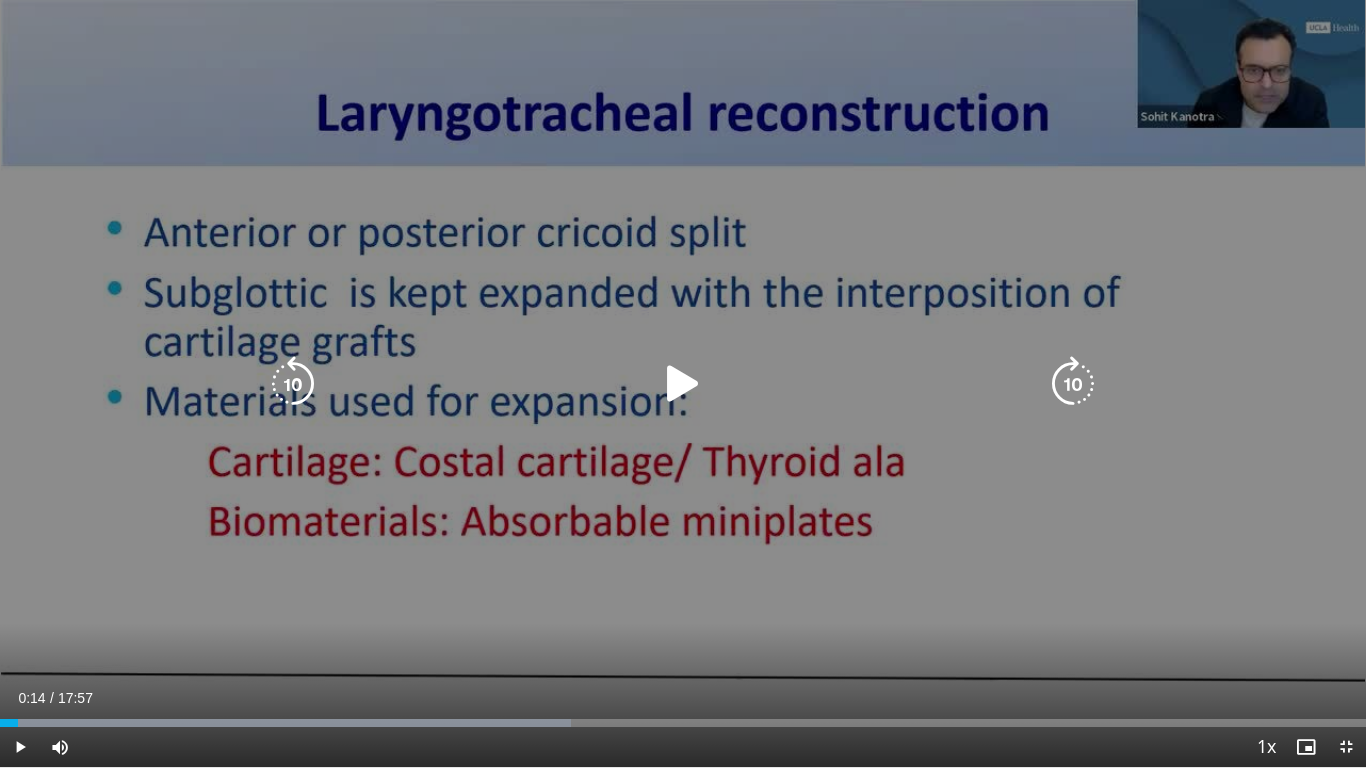 click at bounding box center [683, 384] 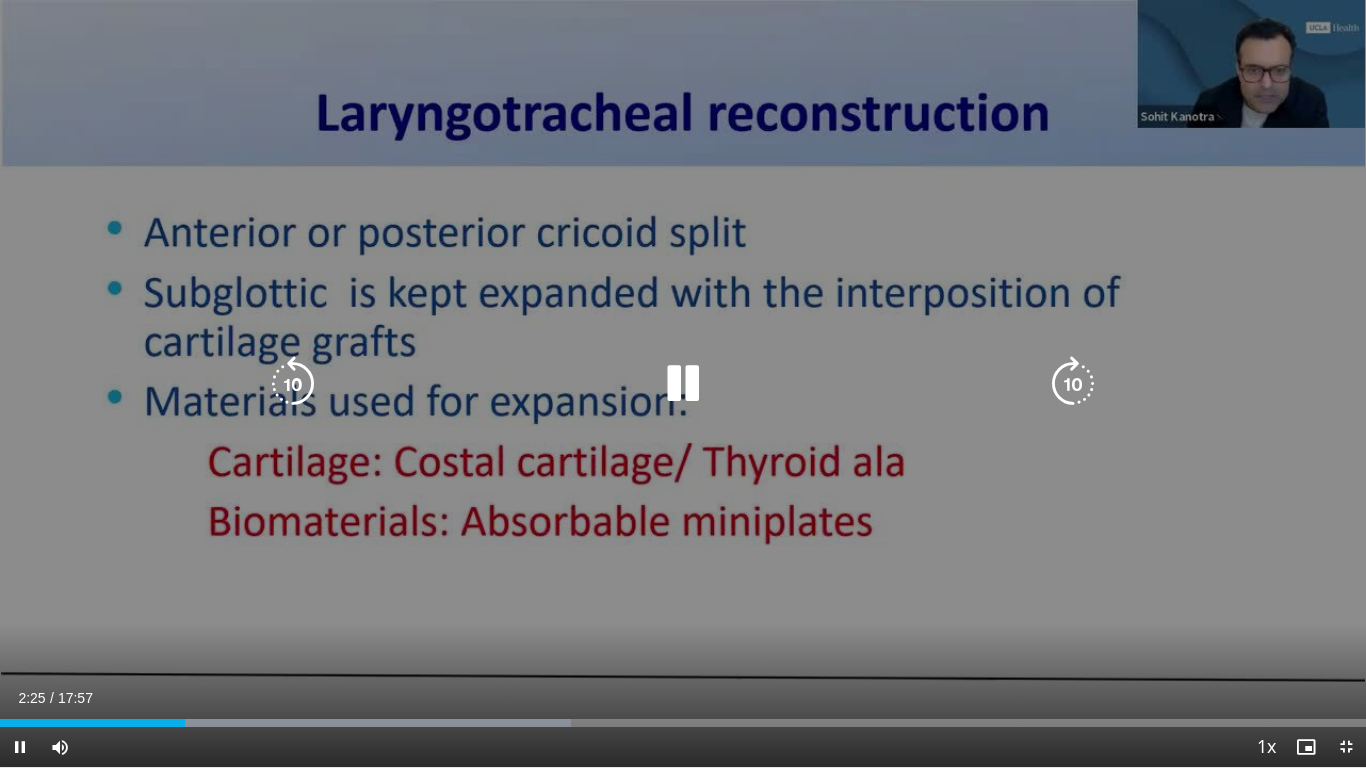 click at bounding box center (683, 384) 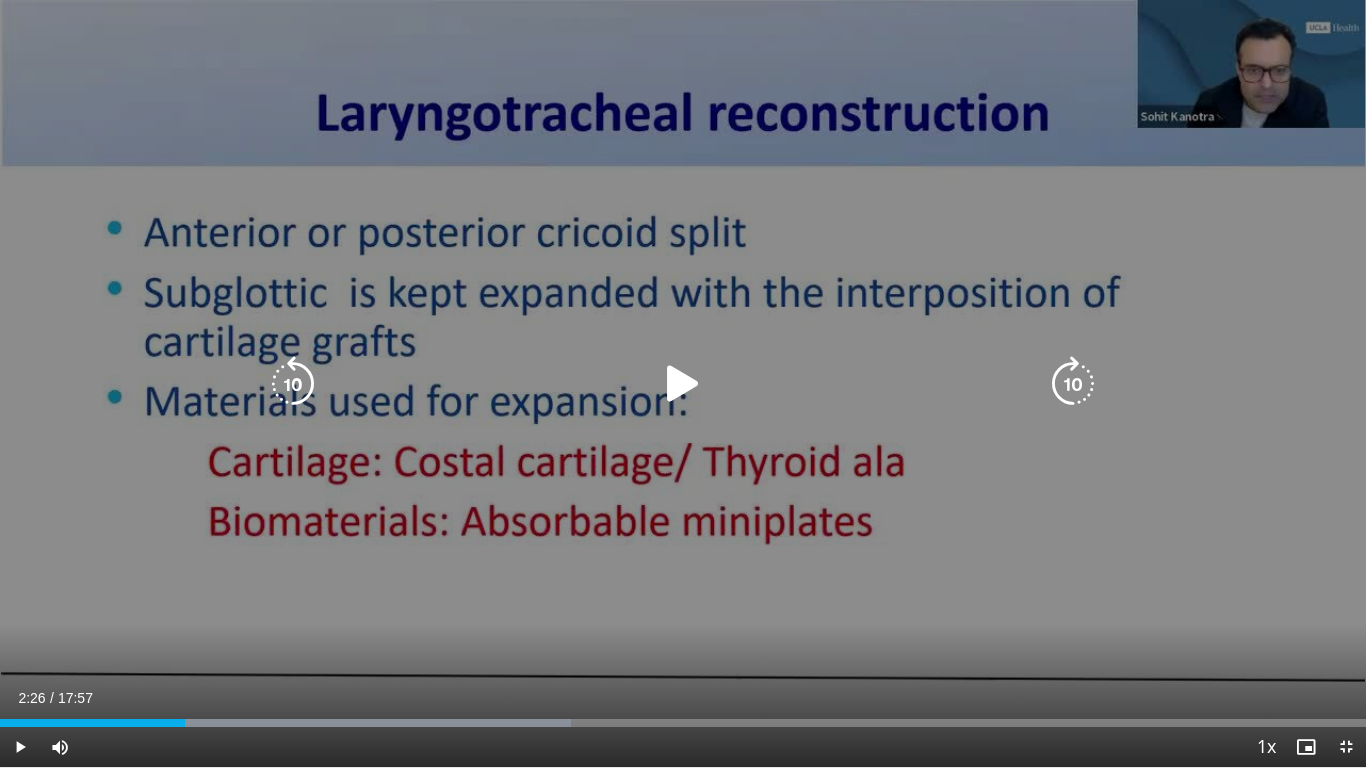 click at bounding box center (683, 384) 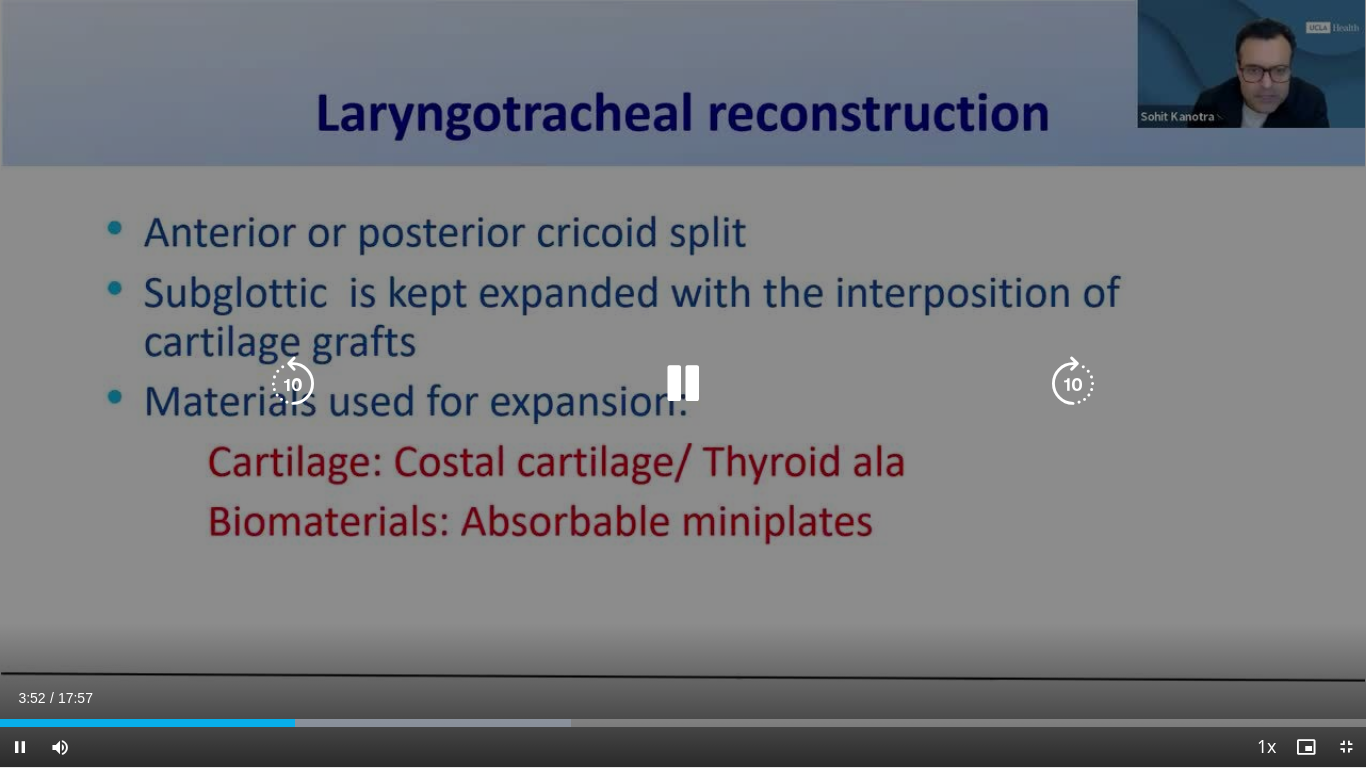 click at bounding box center (683, 384) 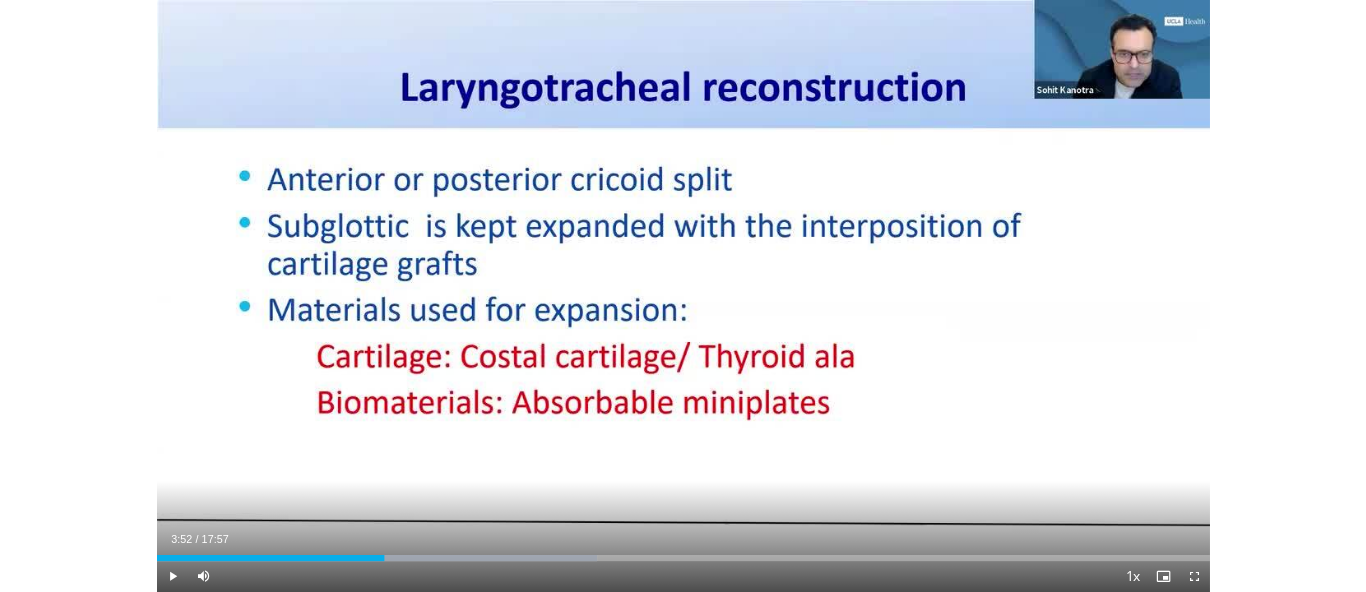 scroll, scrollTop: 293, scrollLeft: 0, axis: vertical 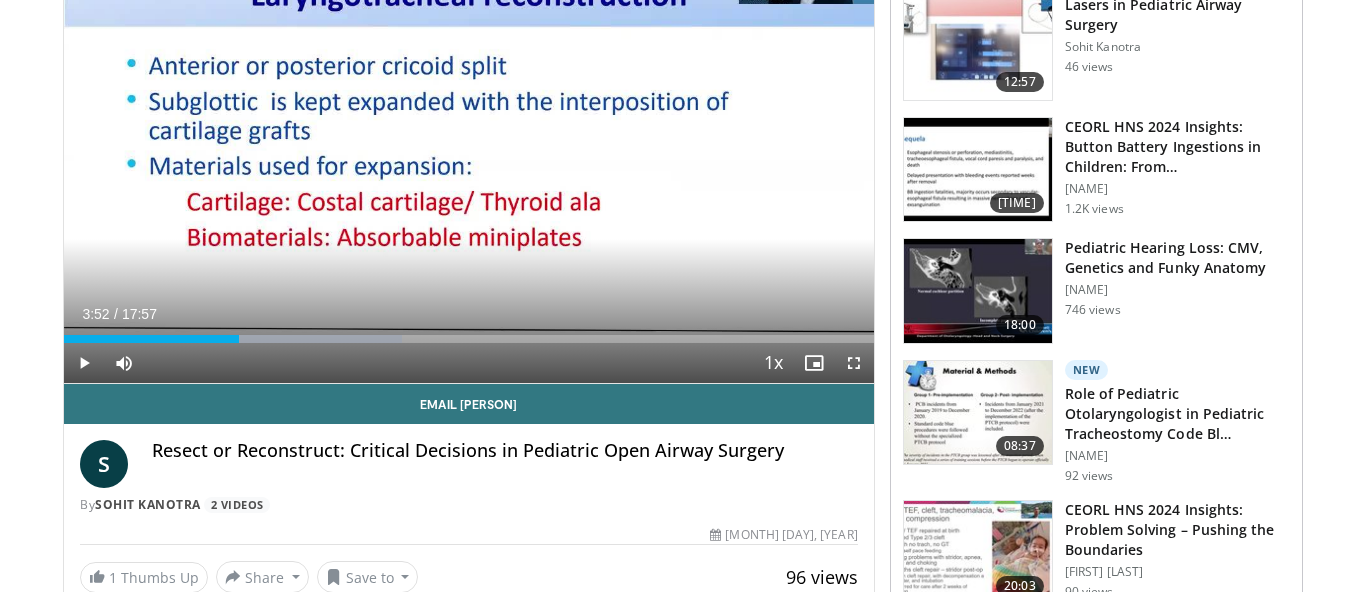click at bounding box center (84, 363) 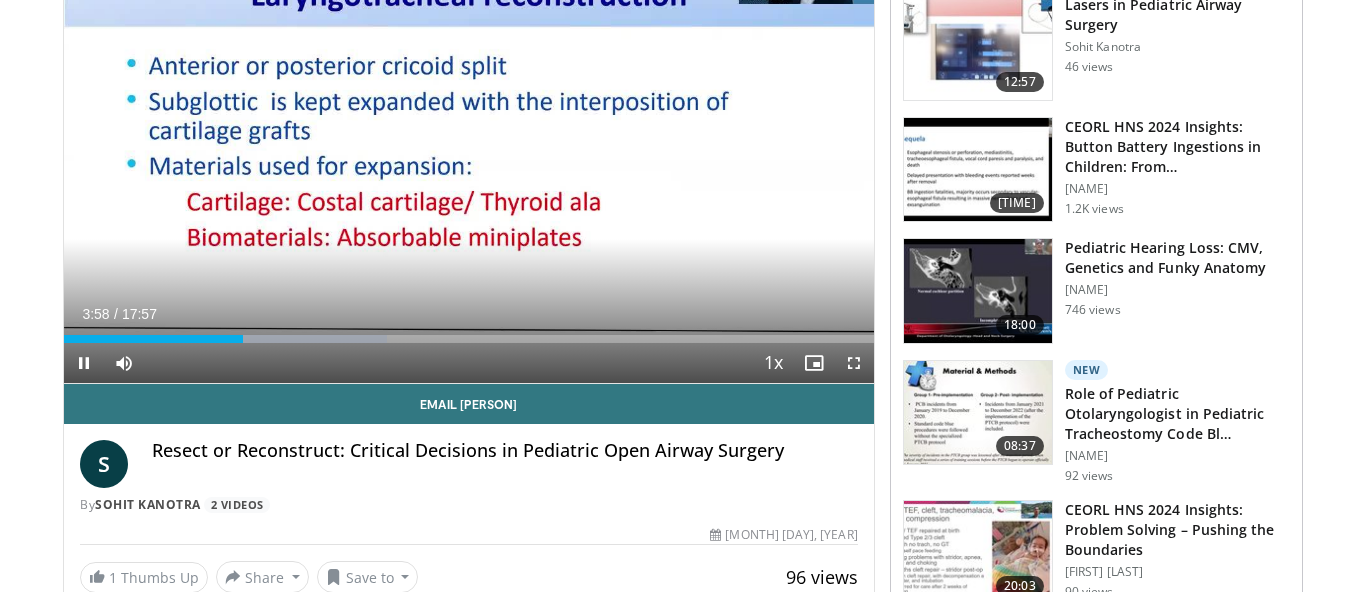 click at bounding box center (854, 363) 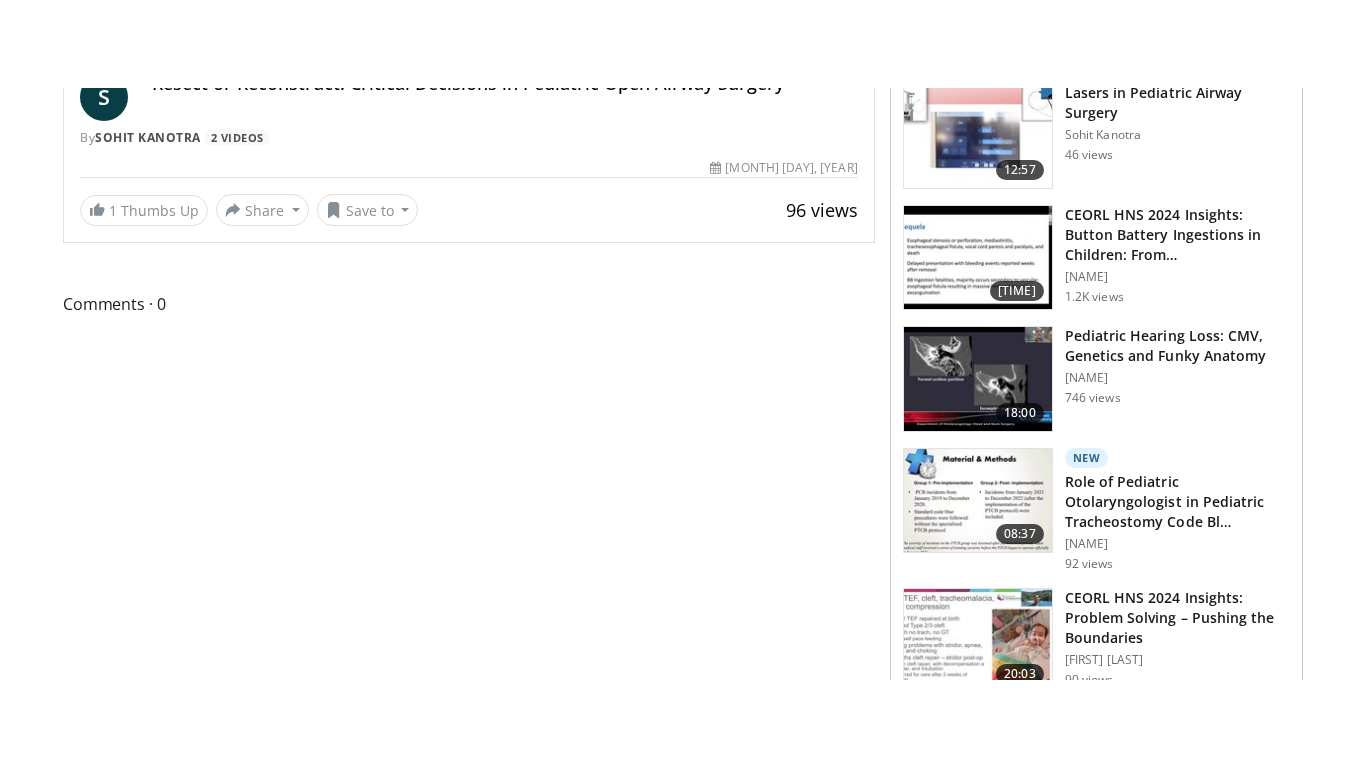 scroll, scrollTop: 0, scrollLeft: 0, axis: both 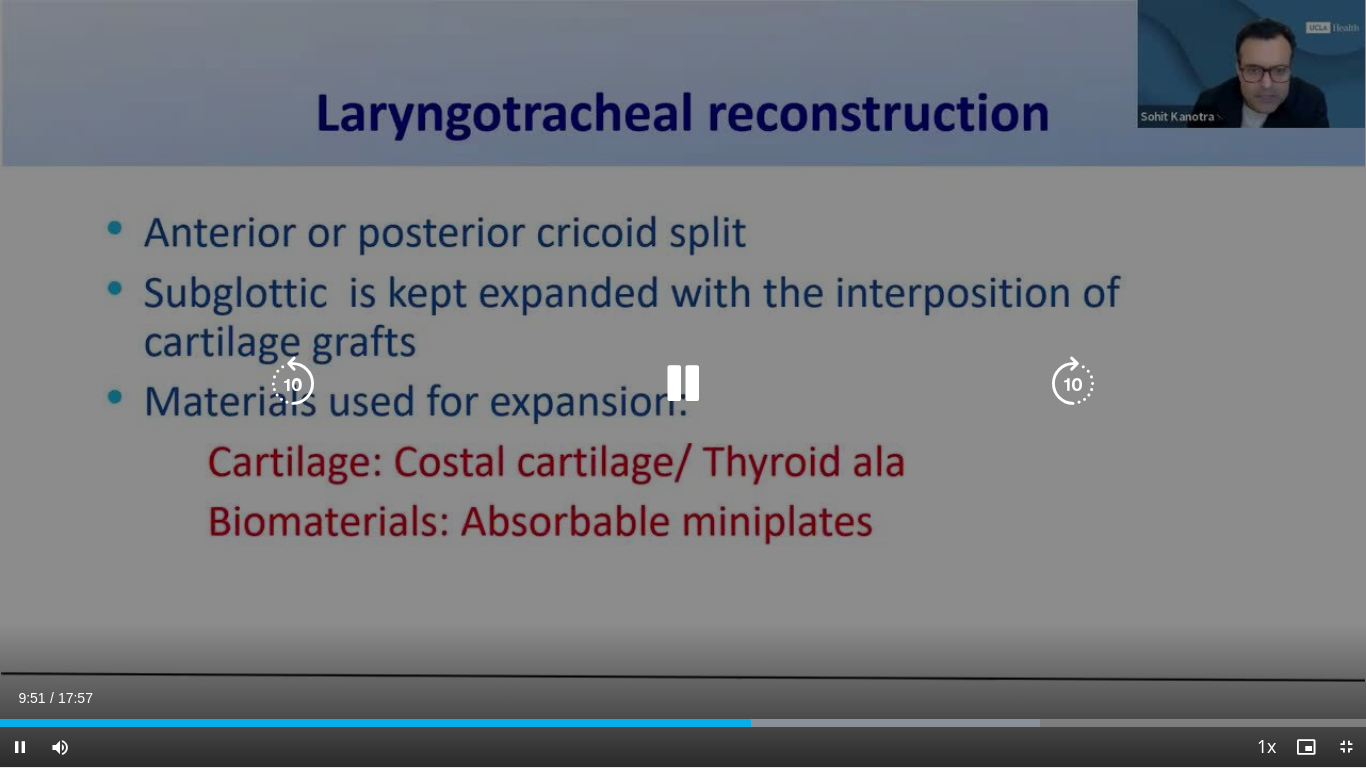 click at bounding box center [293, 384] 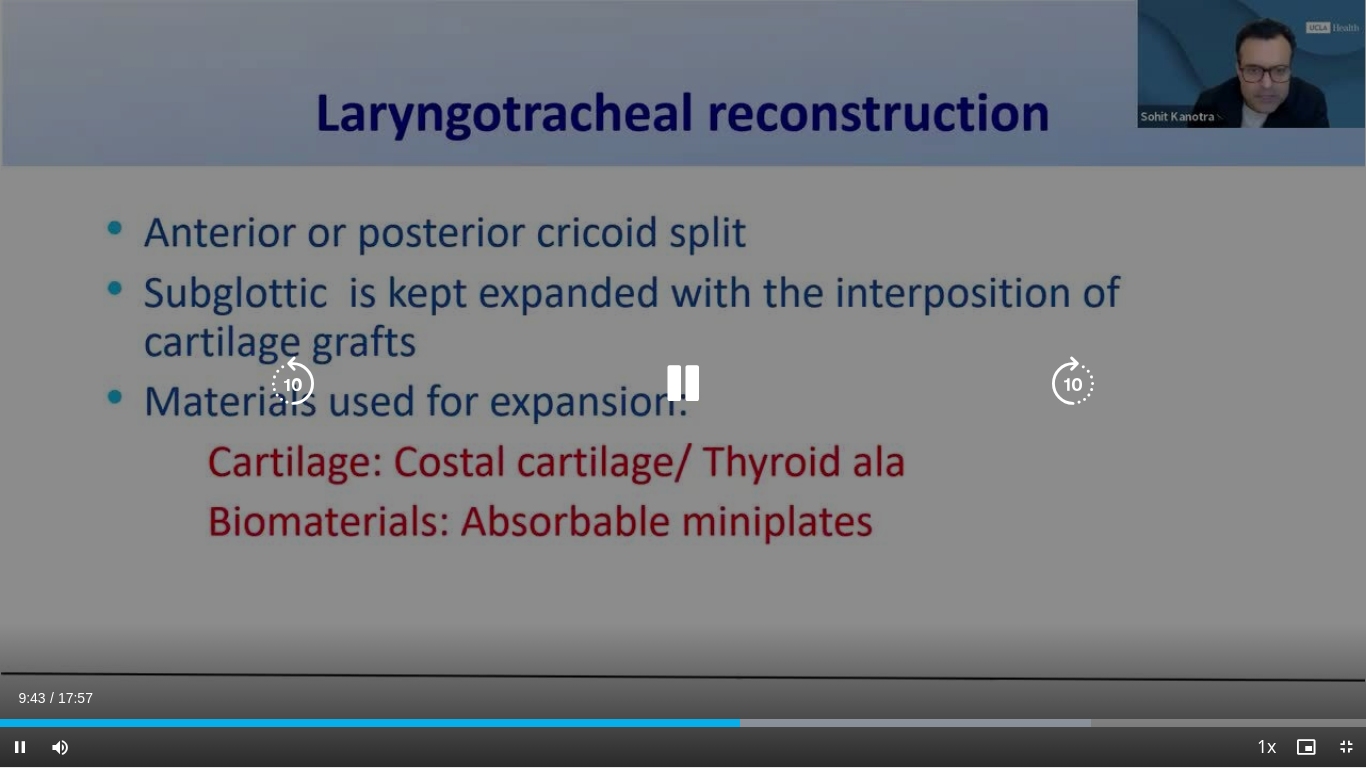 click at bounding box center (683, 384) 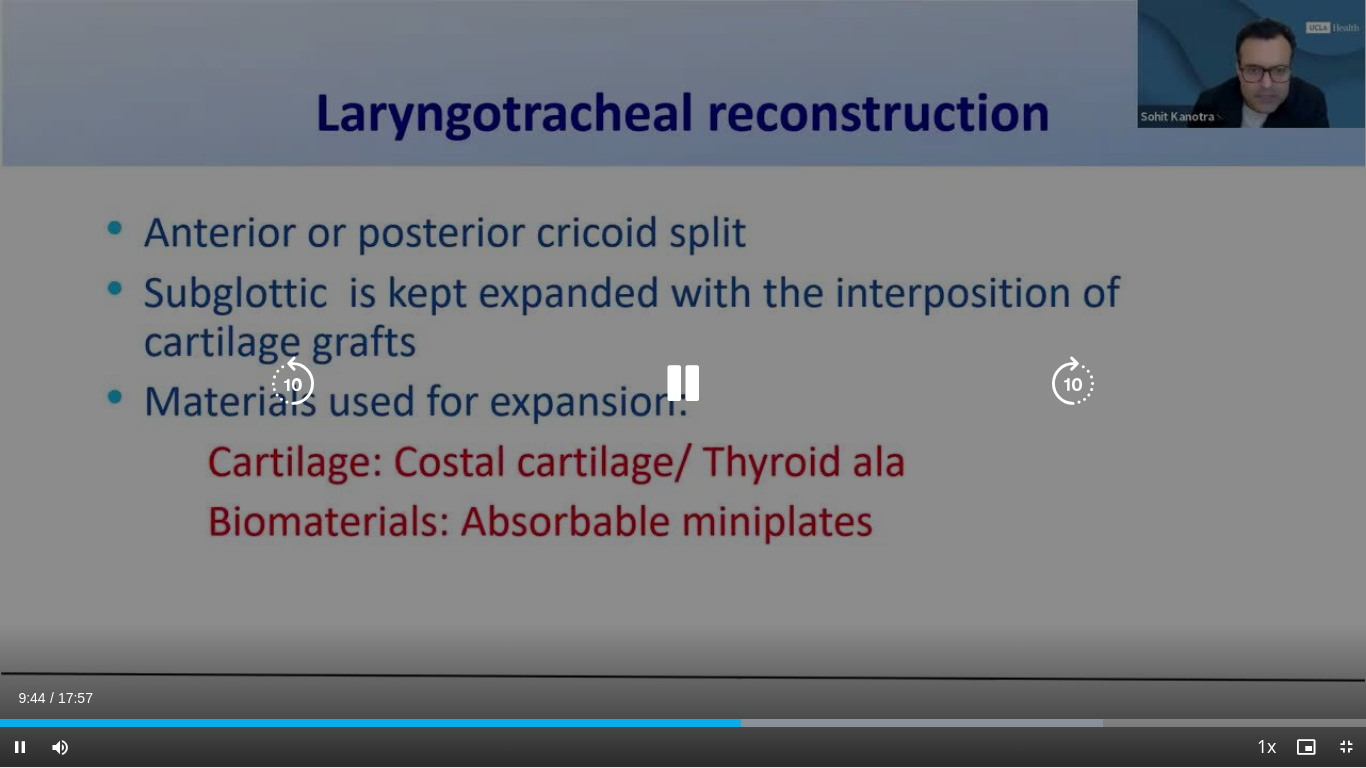 click at bounding box center (683, 384) 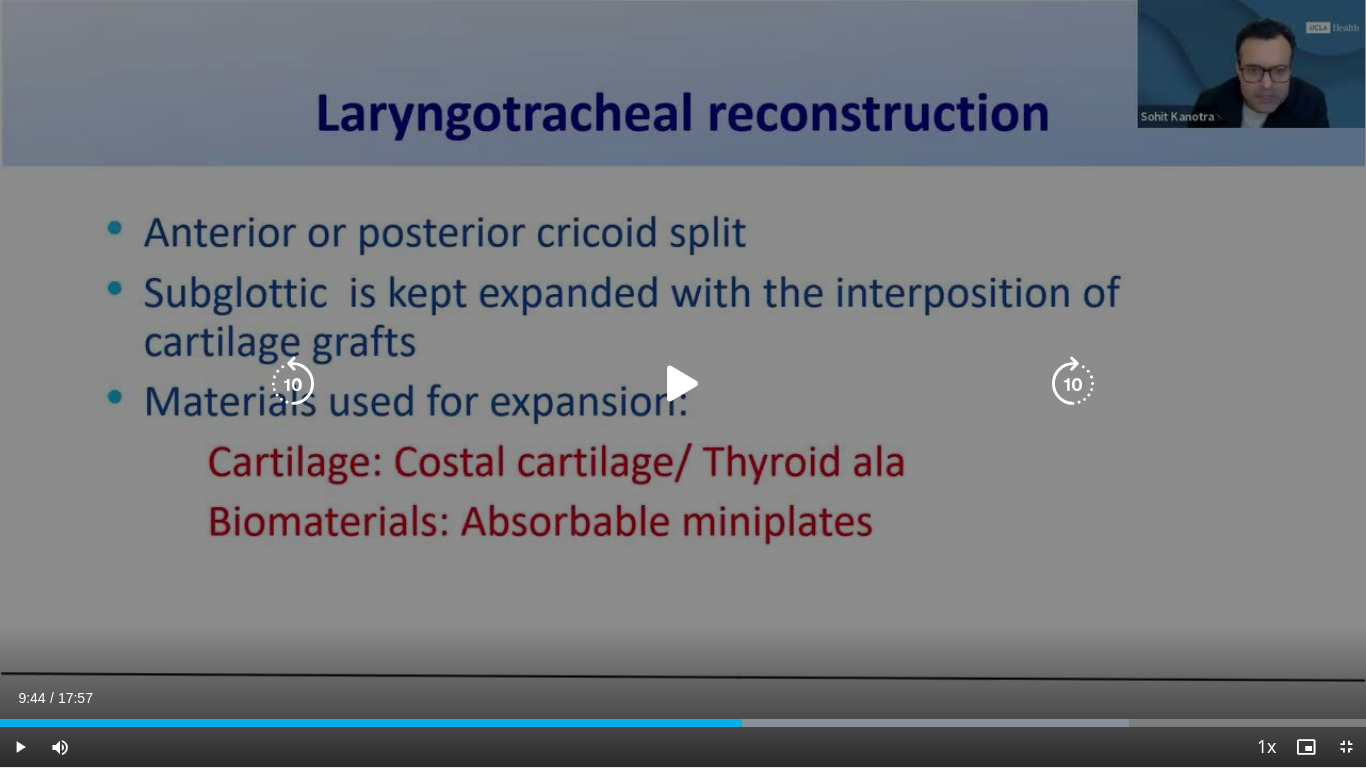 click on "10 seconds
Tap to unmute" at bounding box center [683, 383] 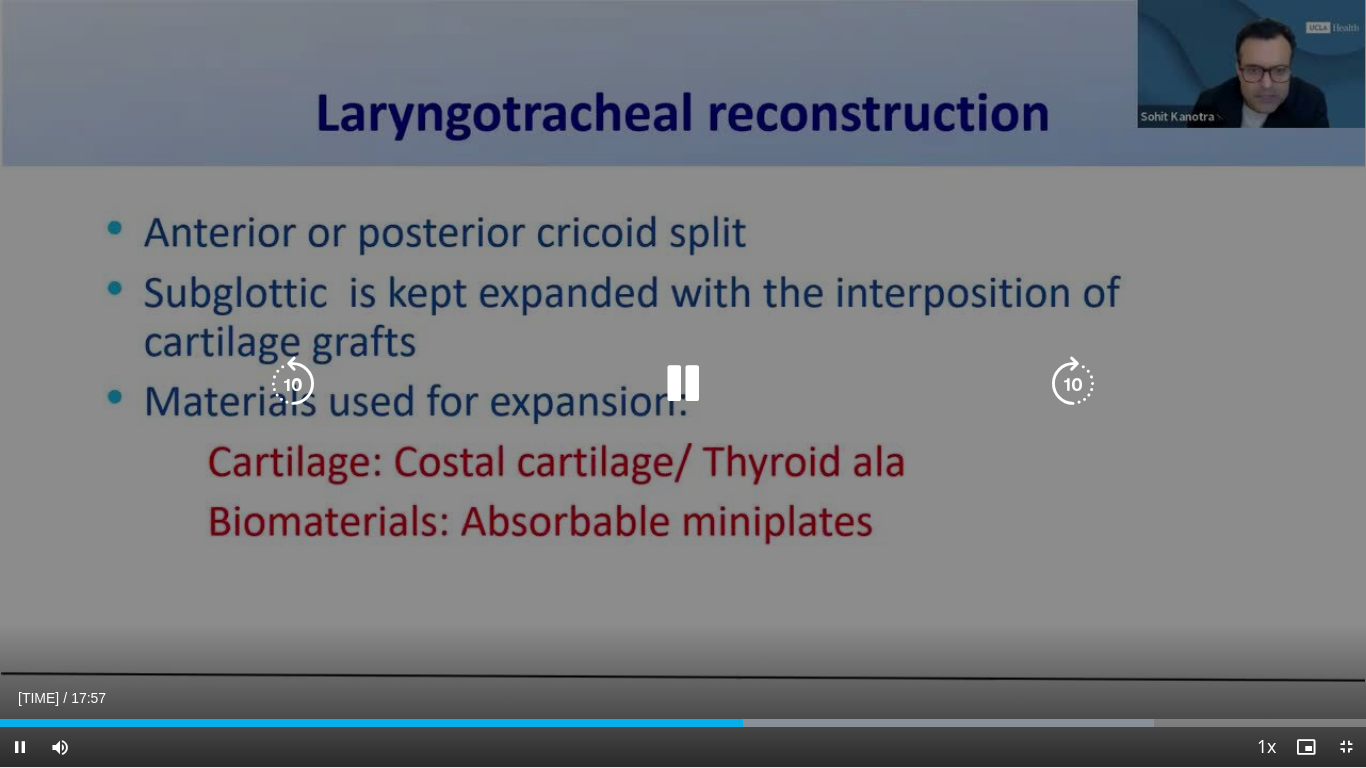 click at bounding box center [683, 384] 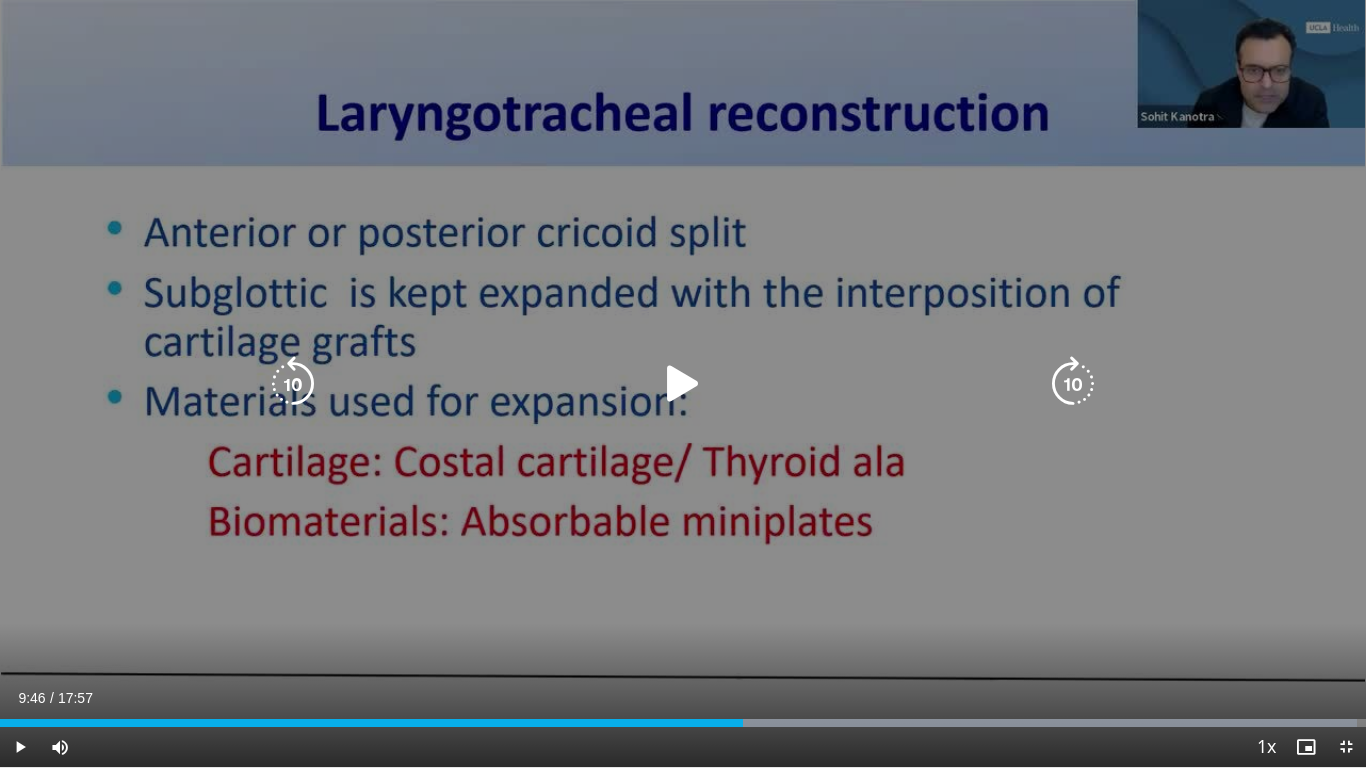 click at bounding box center (683, 384) 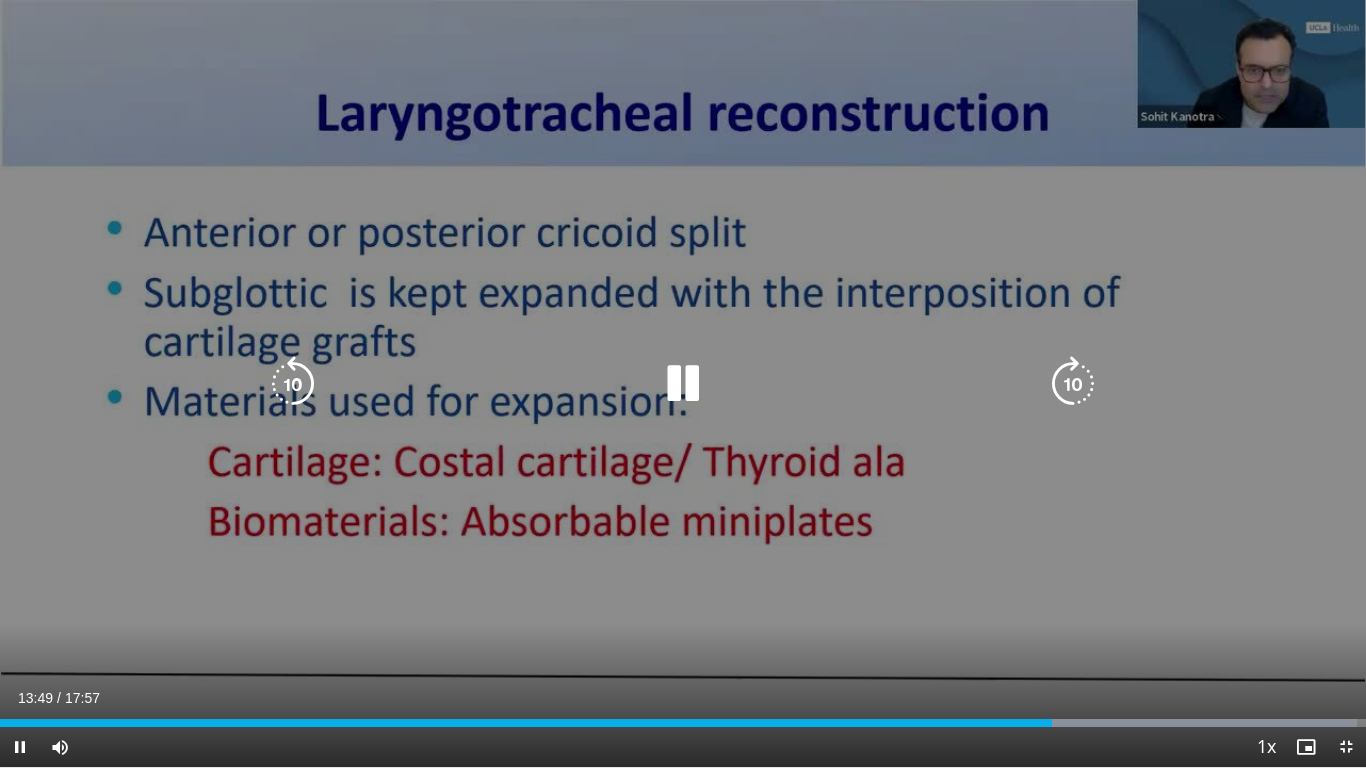 click at bounding box center (293, 384) 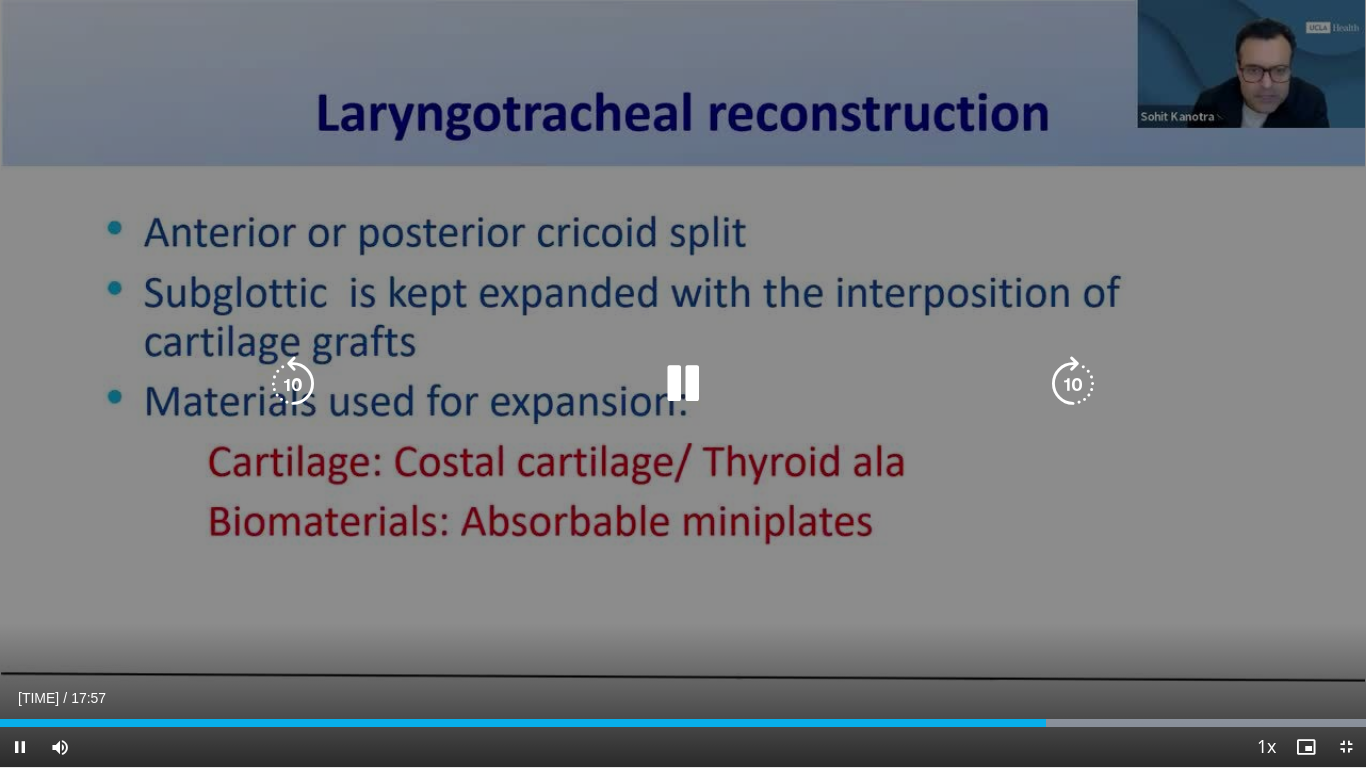 click at bounding box center [683, 384] 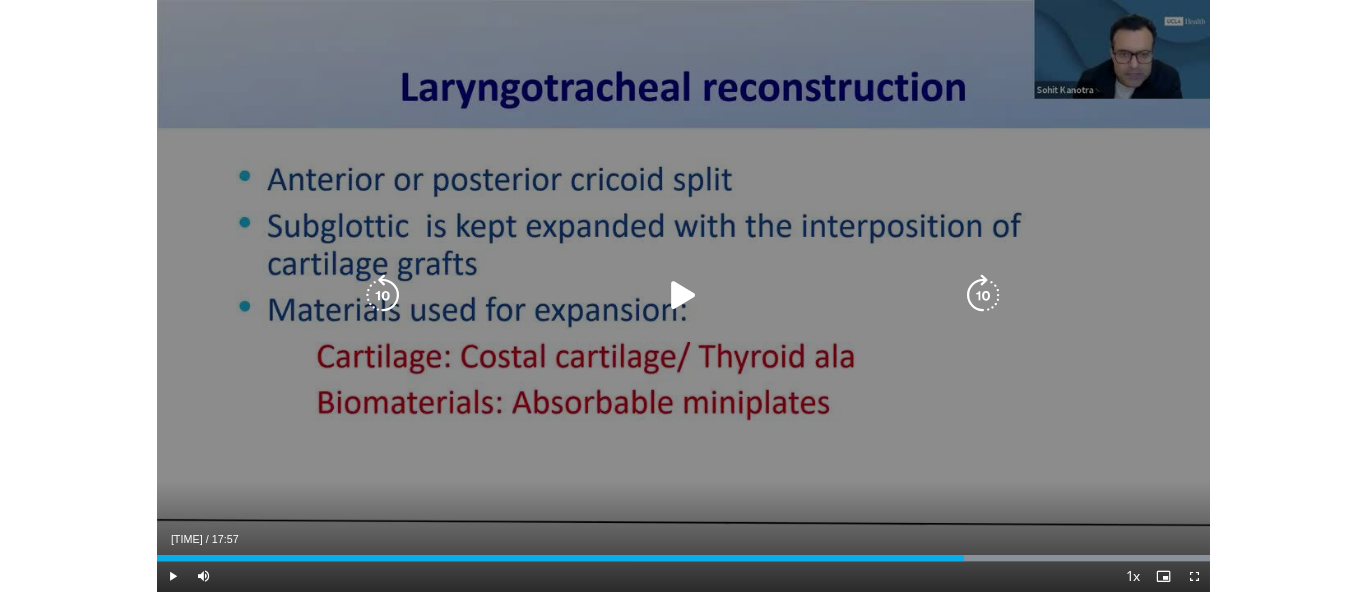 scroll, scrollTop: 293, scrollLeft: 0, axis: vertical 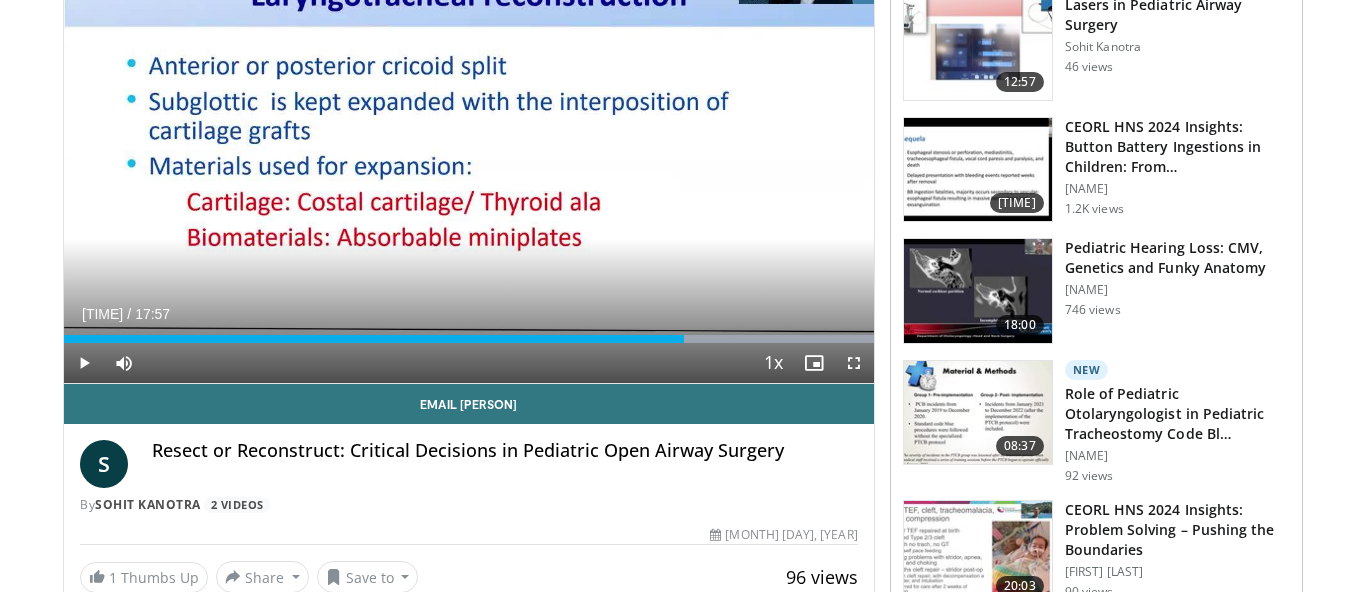 click at bounding box center [854, 363] 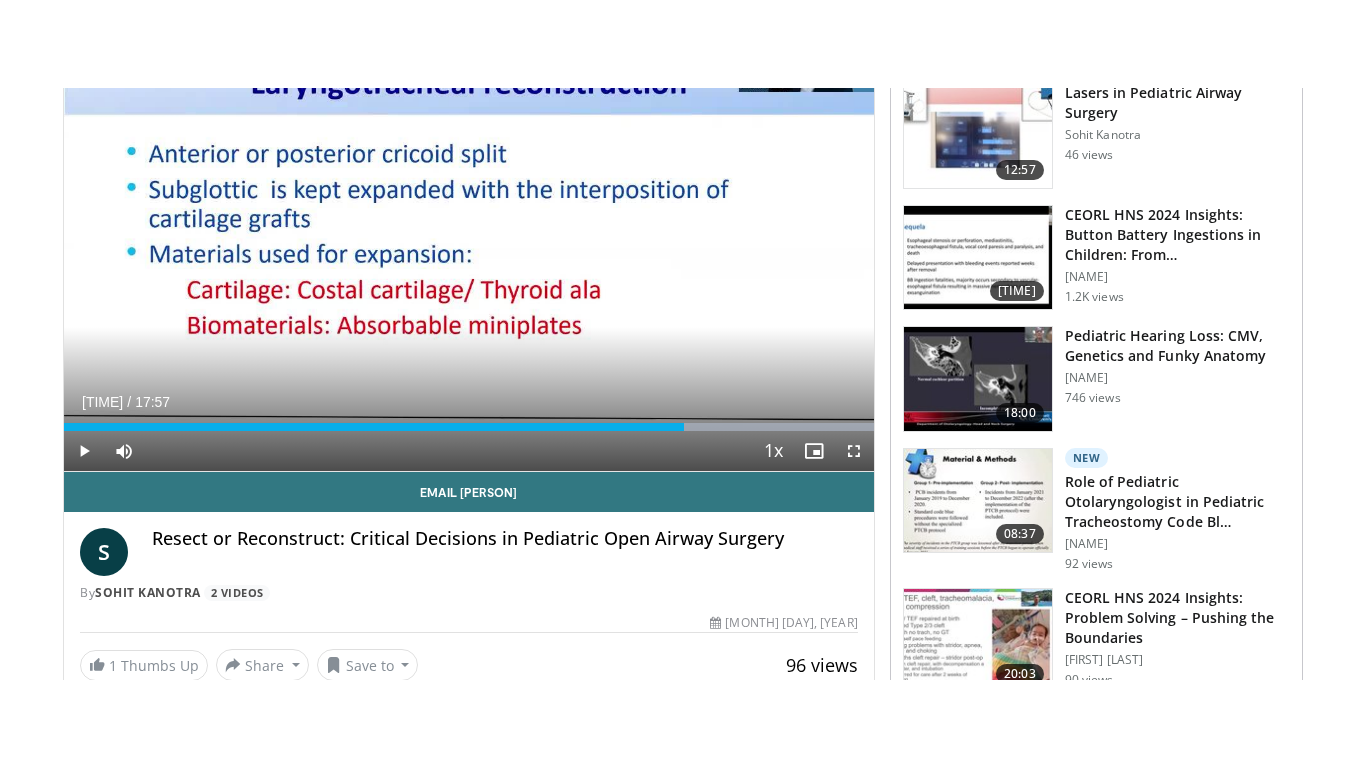 scroll, scrollTop: 0, scrollLeft: 0, axis: both 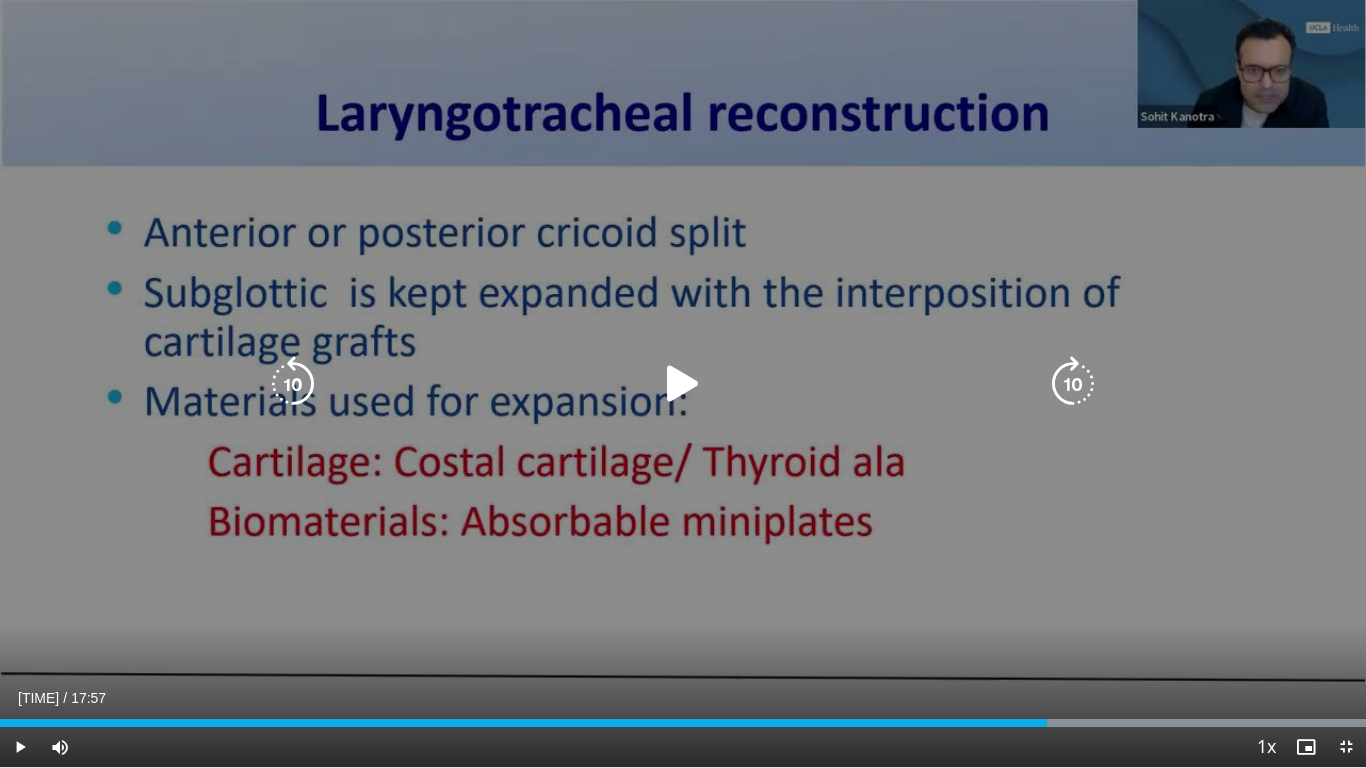 click at bounding box center [683, 384] 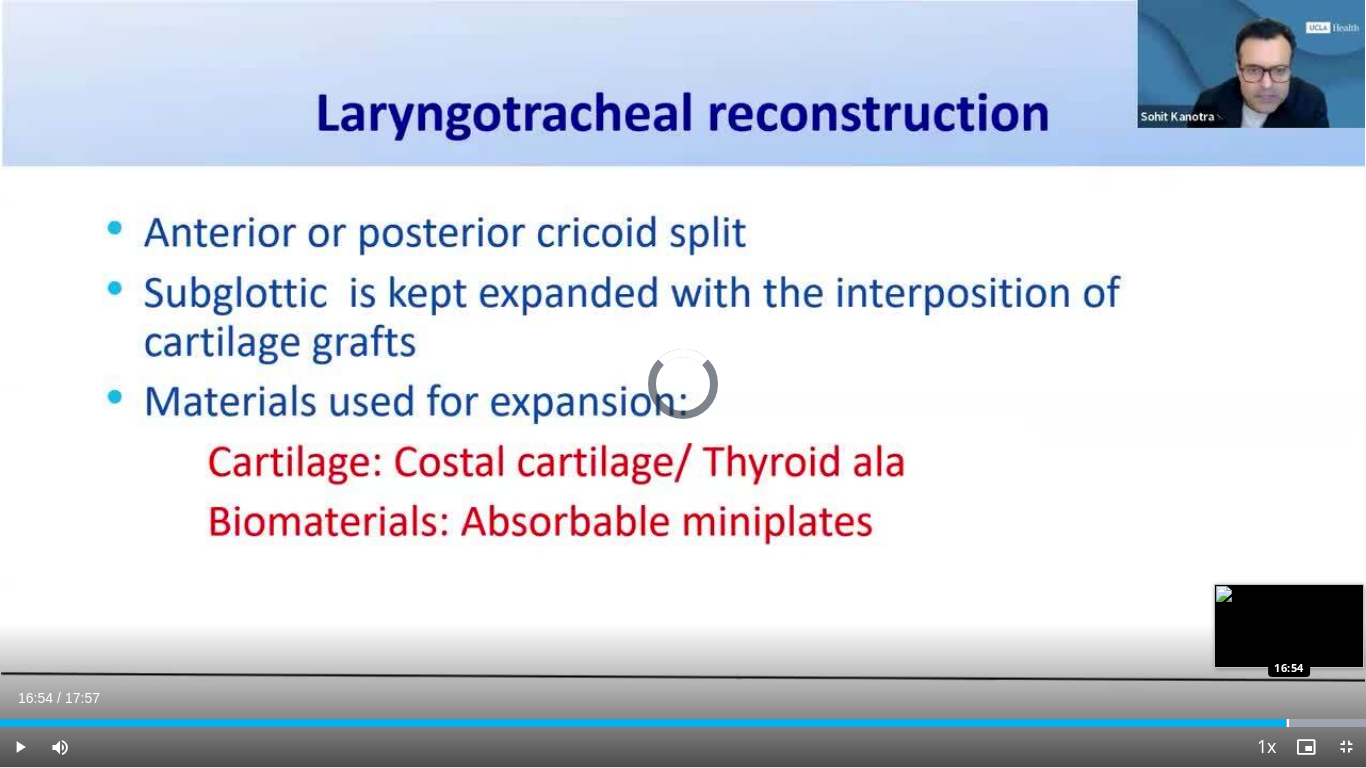 click on "Loaded :  99.99% 16:54 16:54" at bounding box center [683, 723] 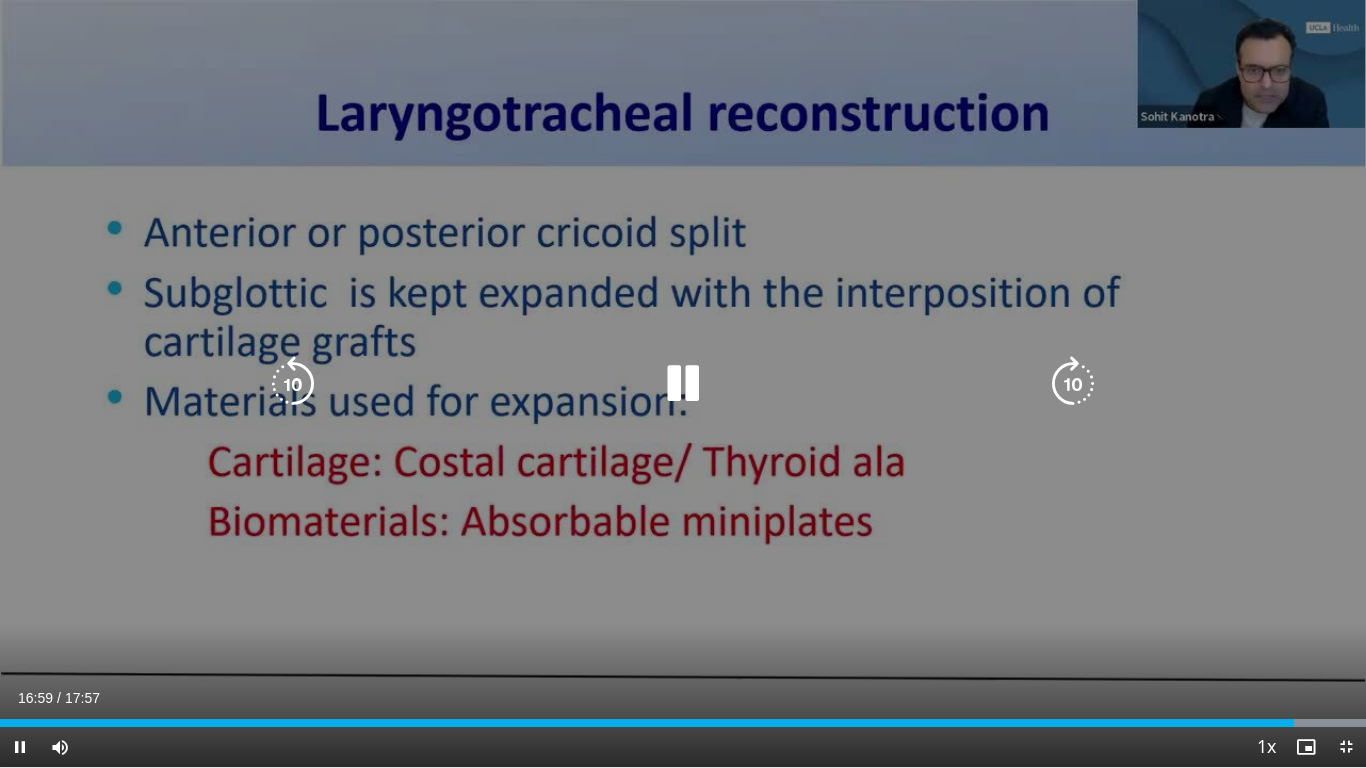 click at bounding box center [293, 384] 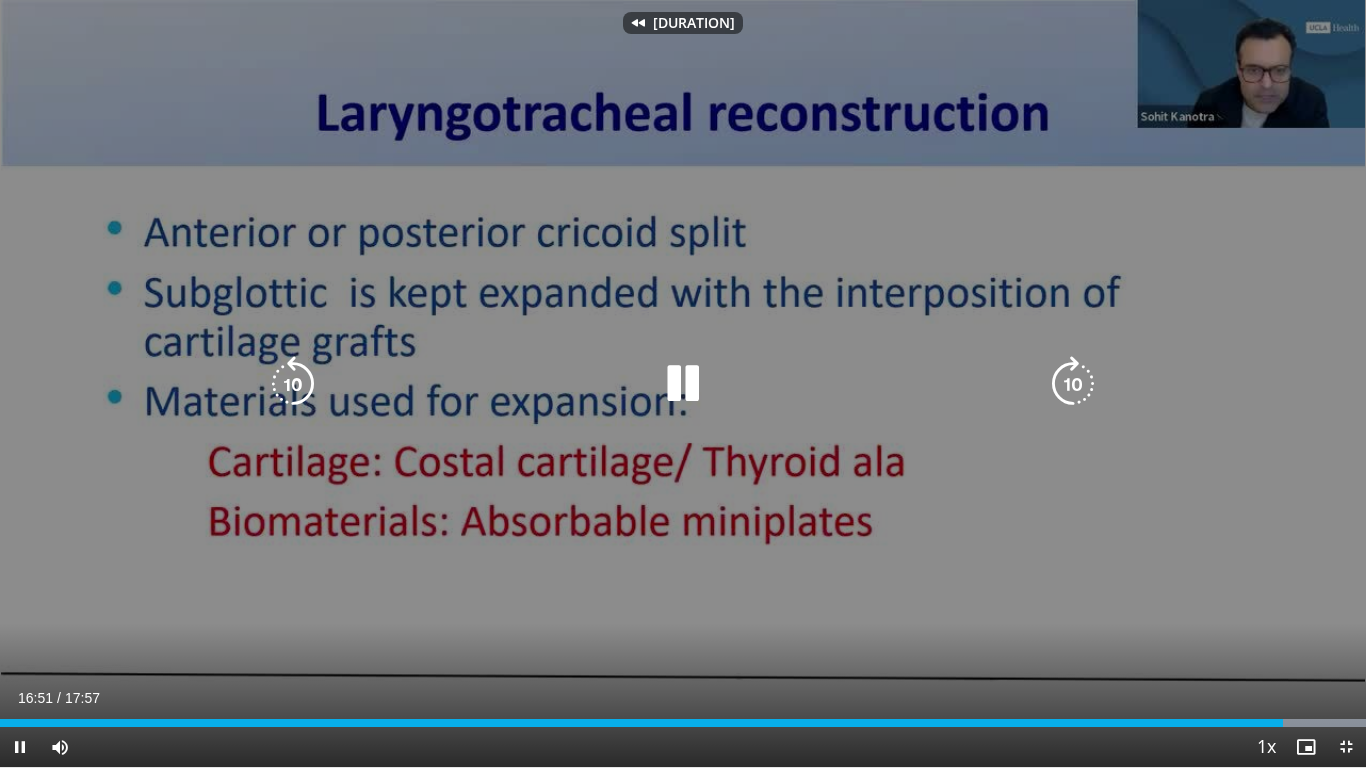 click at bounding box center [293, 384] 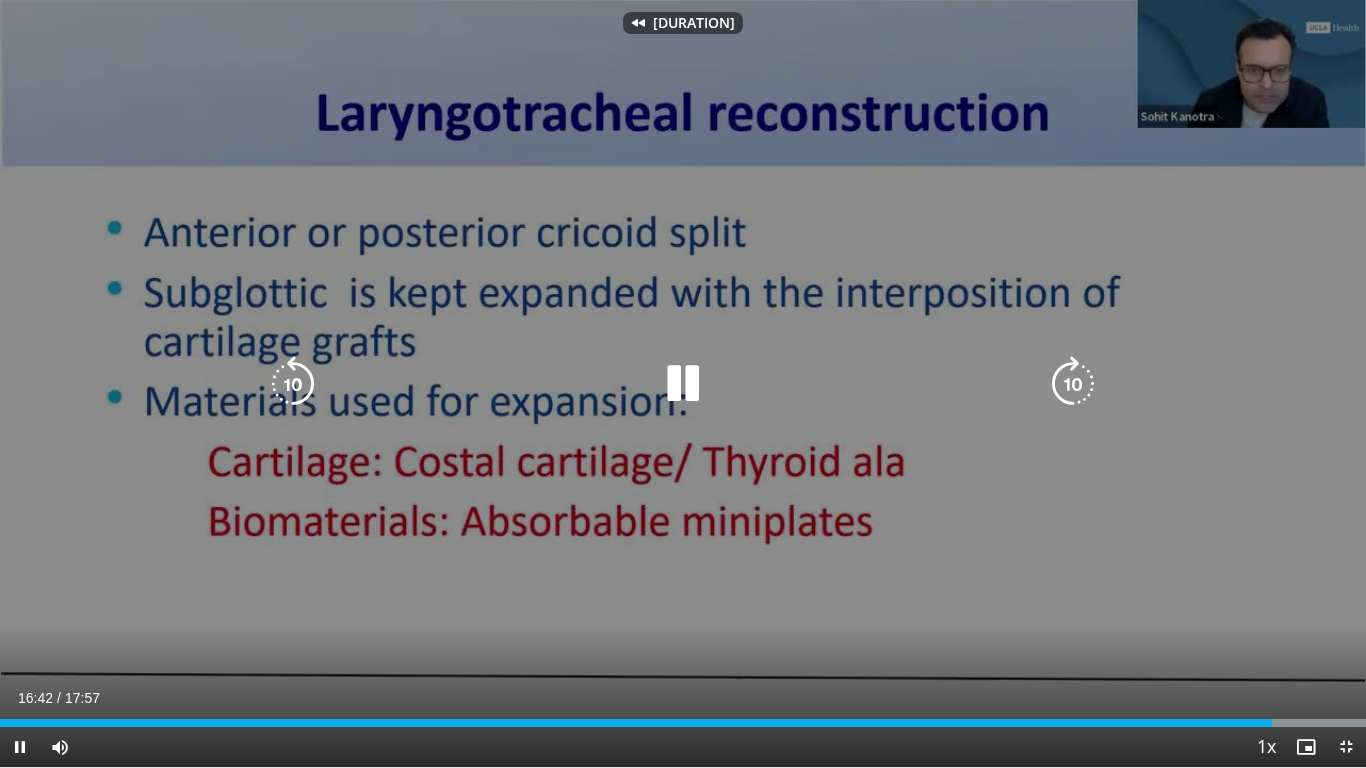click at bounding box center [293, 384] 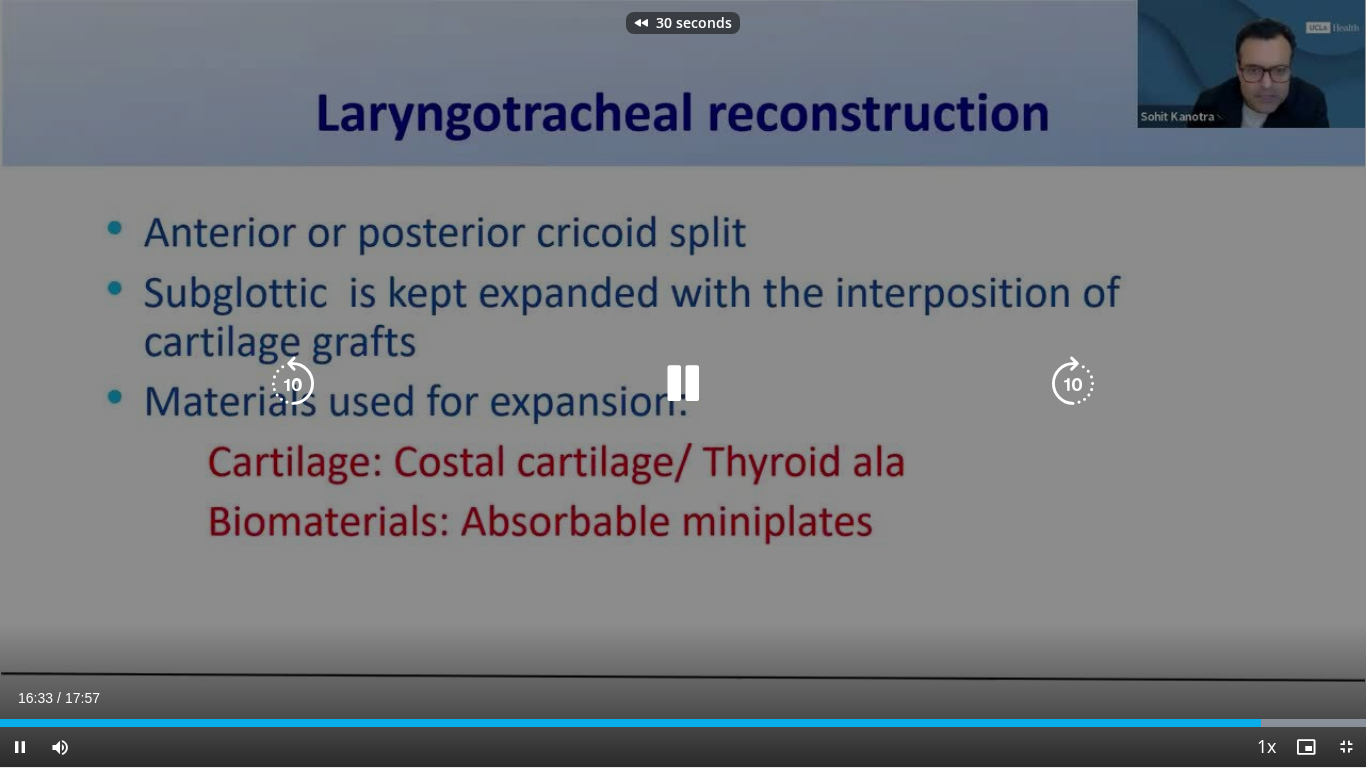 click at bounding box center (293, 384) 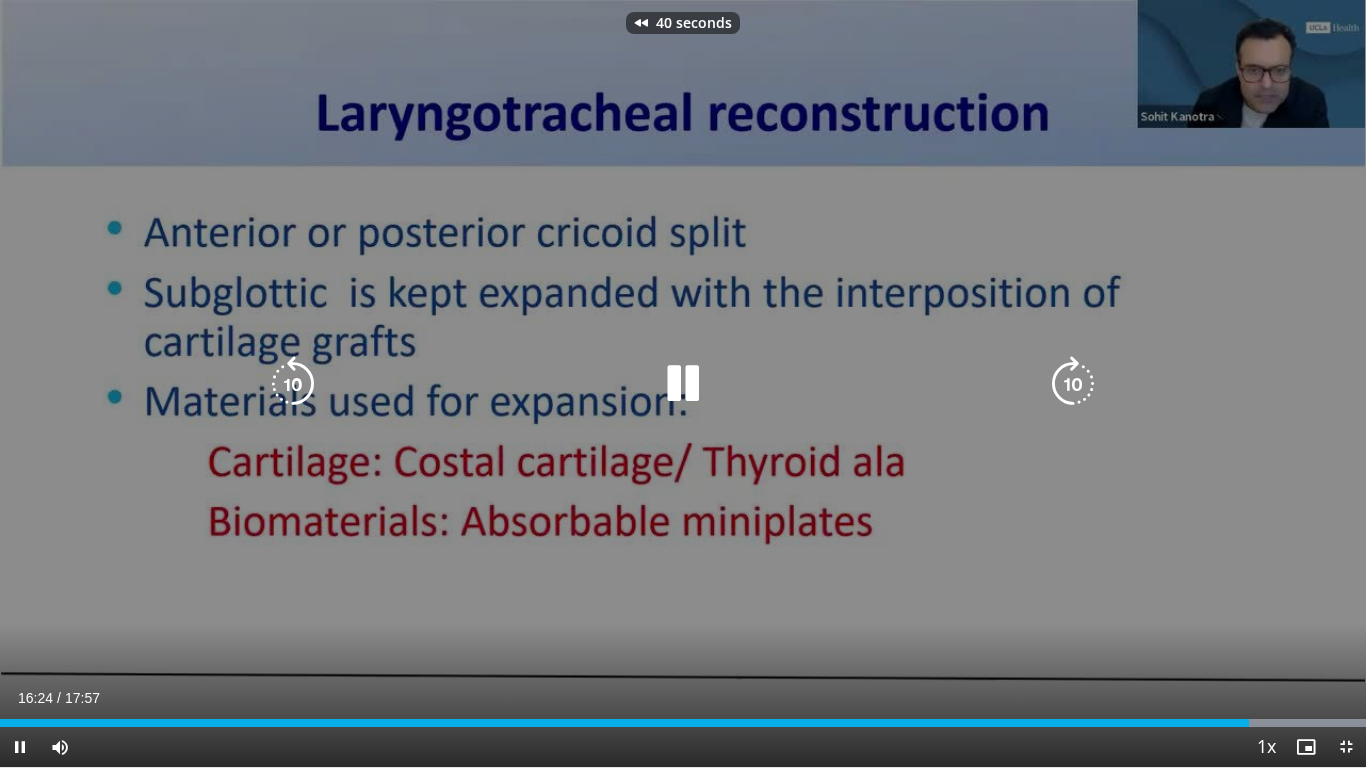 click at bounding box center (293, 384) 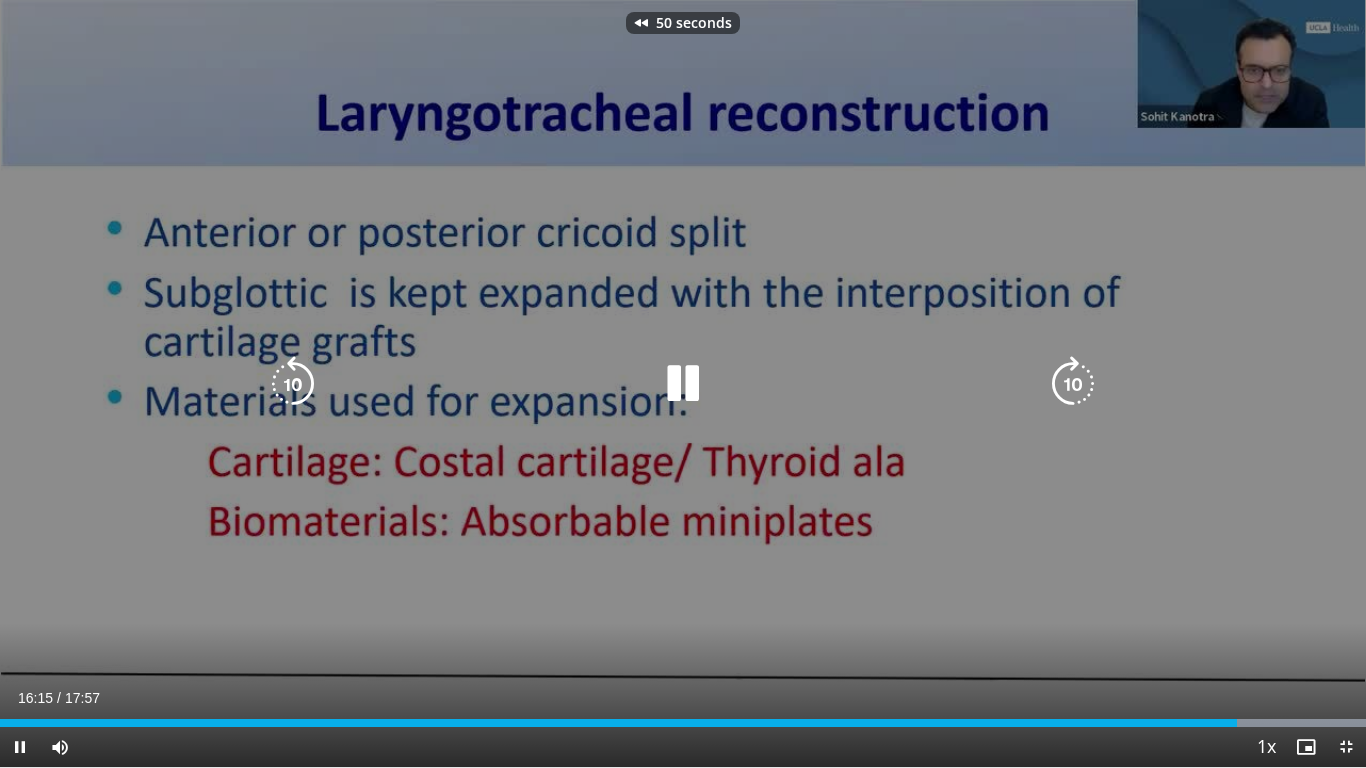 click at bounding box center (293, 384) 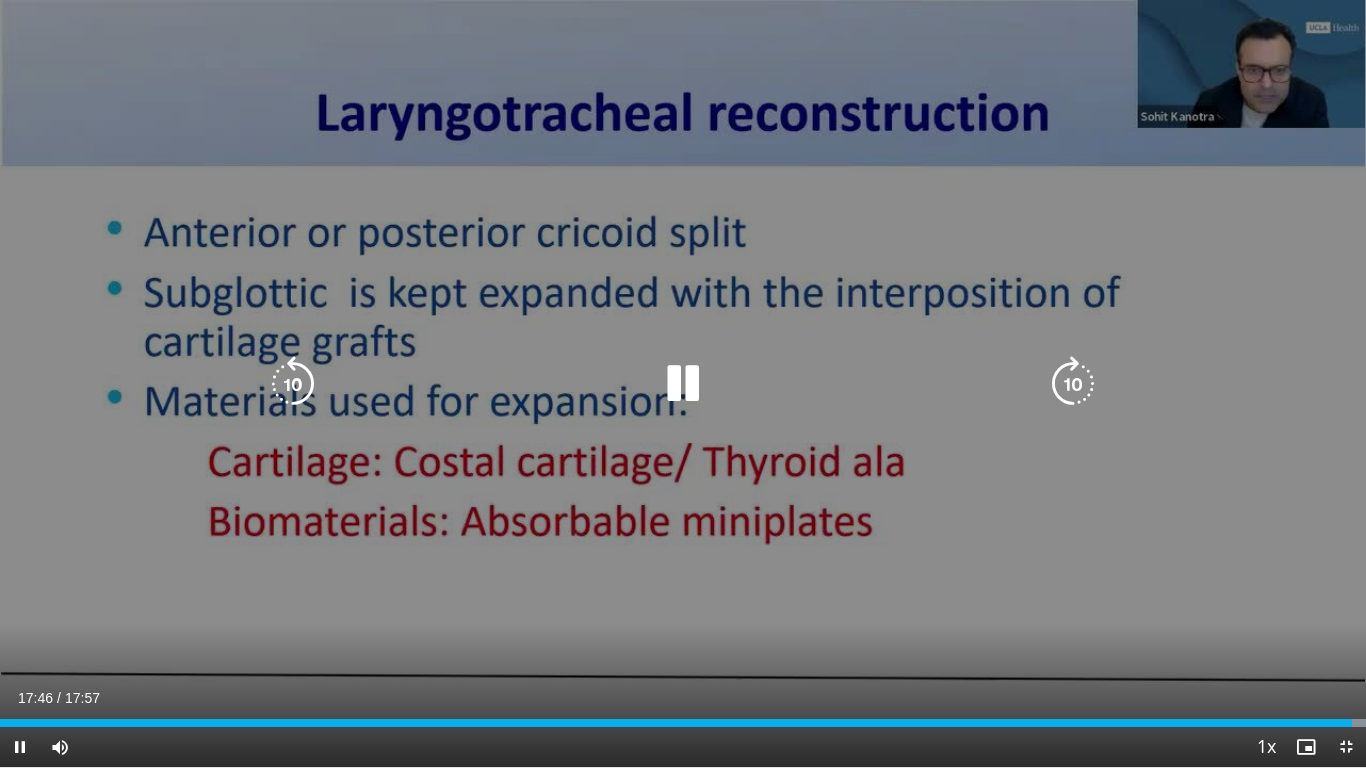 click on "60 seconds
Tap to unmute" at bounding box center (683, 383) 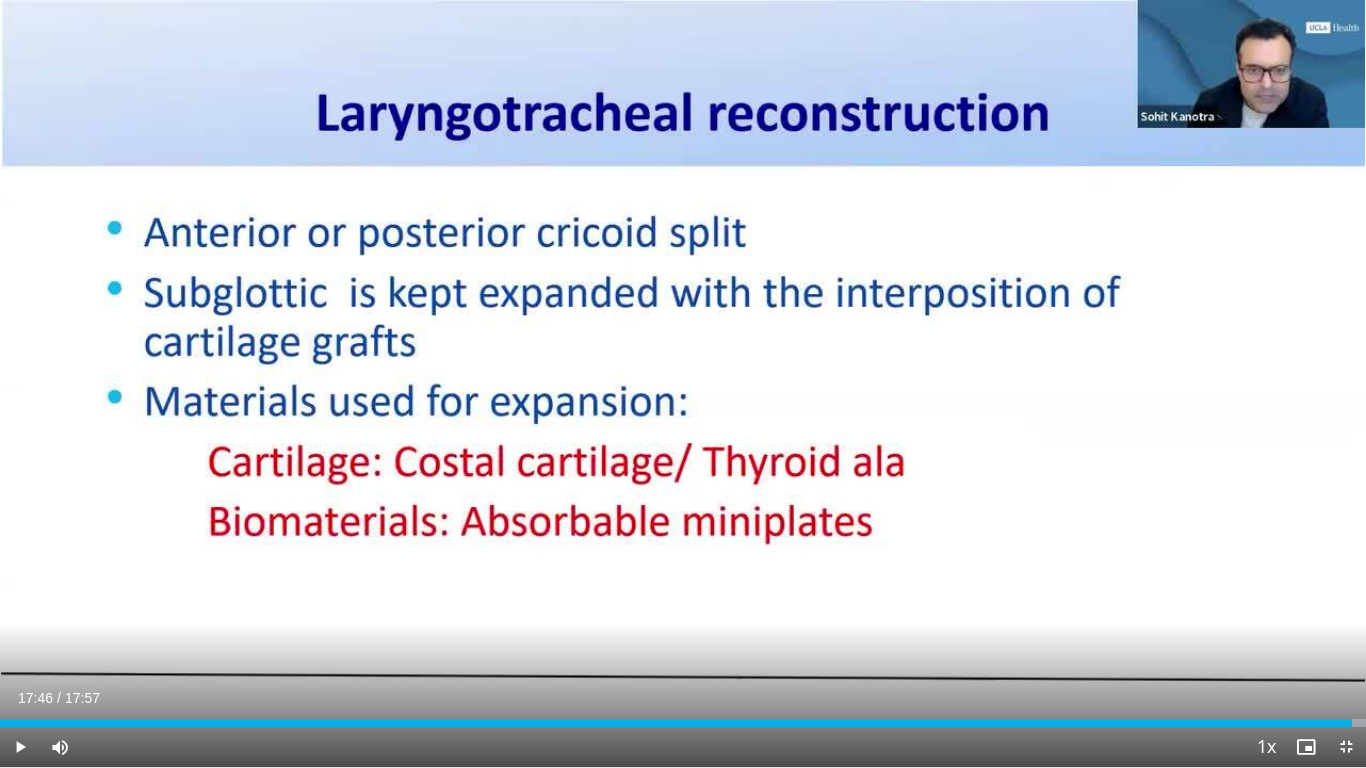 click at bounding box center (1346, 747) 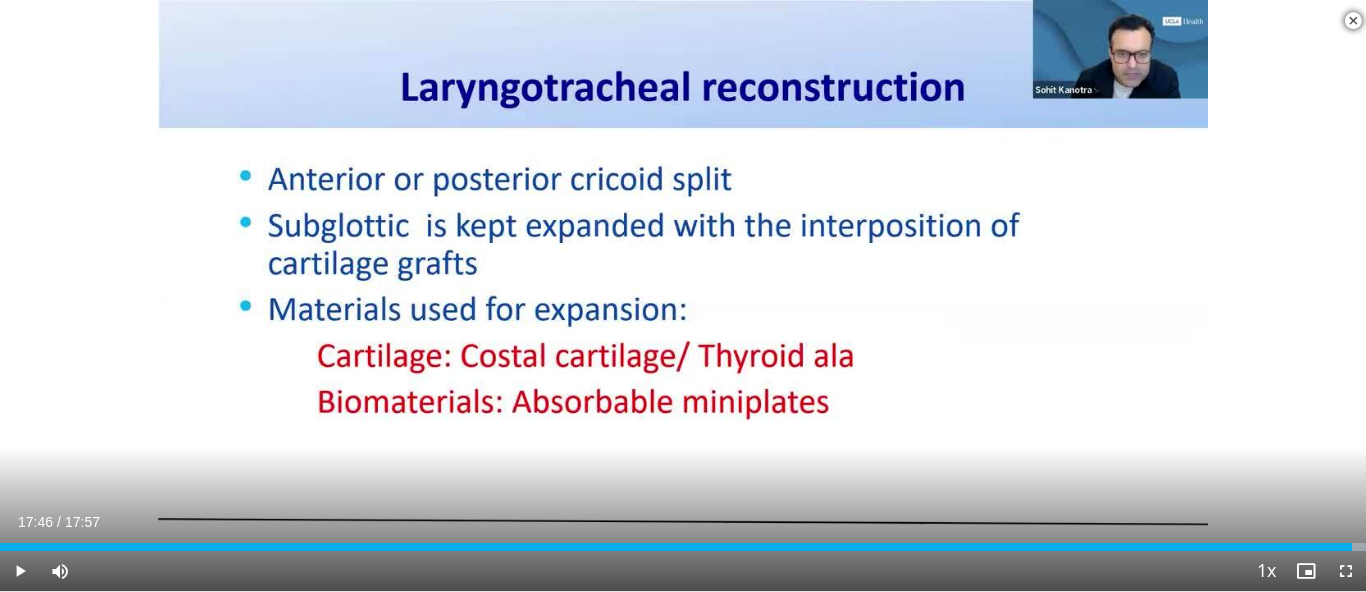 scroll, scrollTop: 338, scrollLeft: 0, axis: vertical 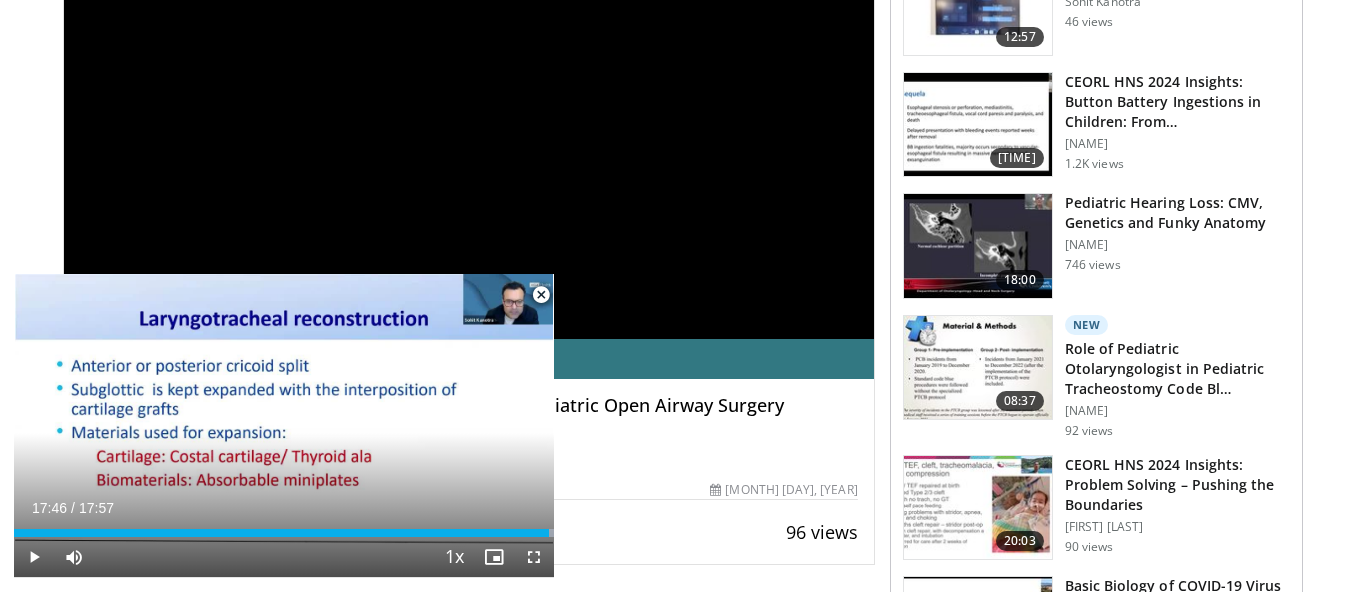 click at bounding box center (541, 295) 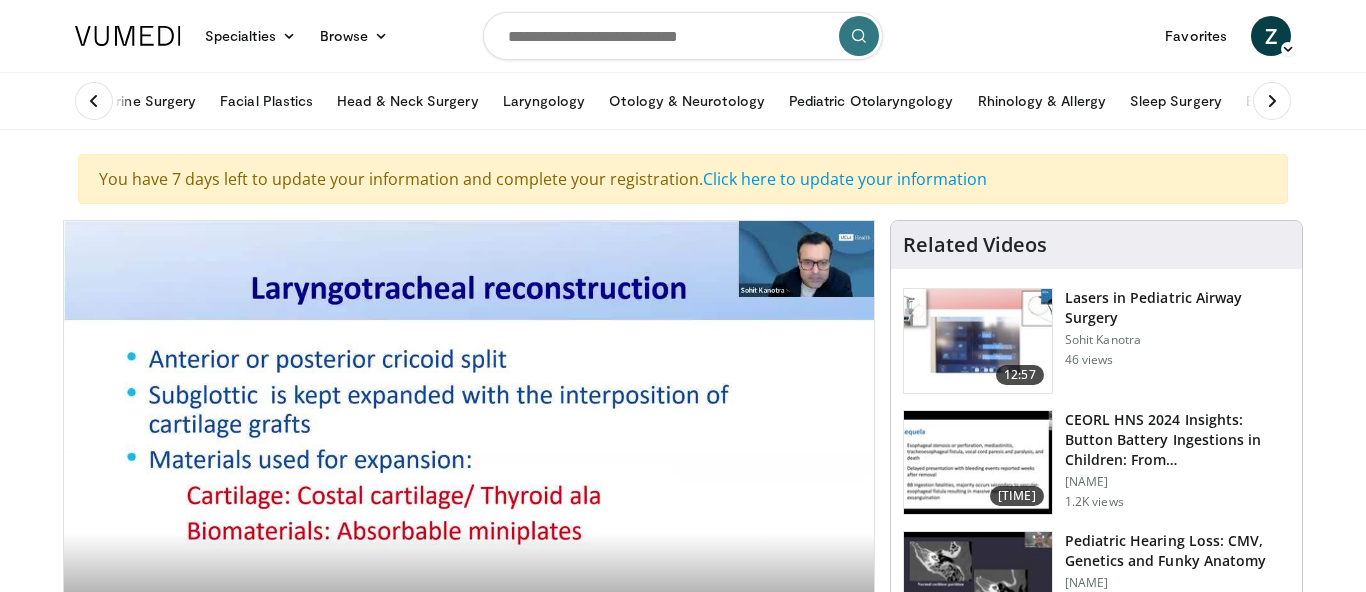 scroll, scrollTop: 0, scrollLeft: 0, axis: both 